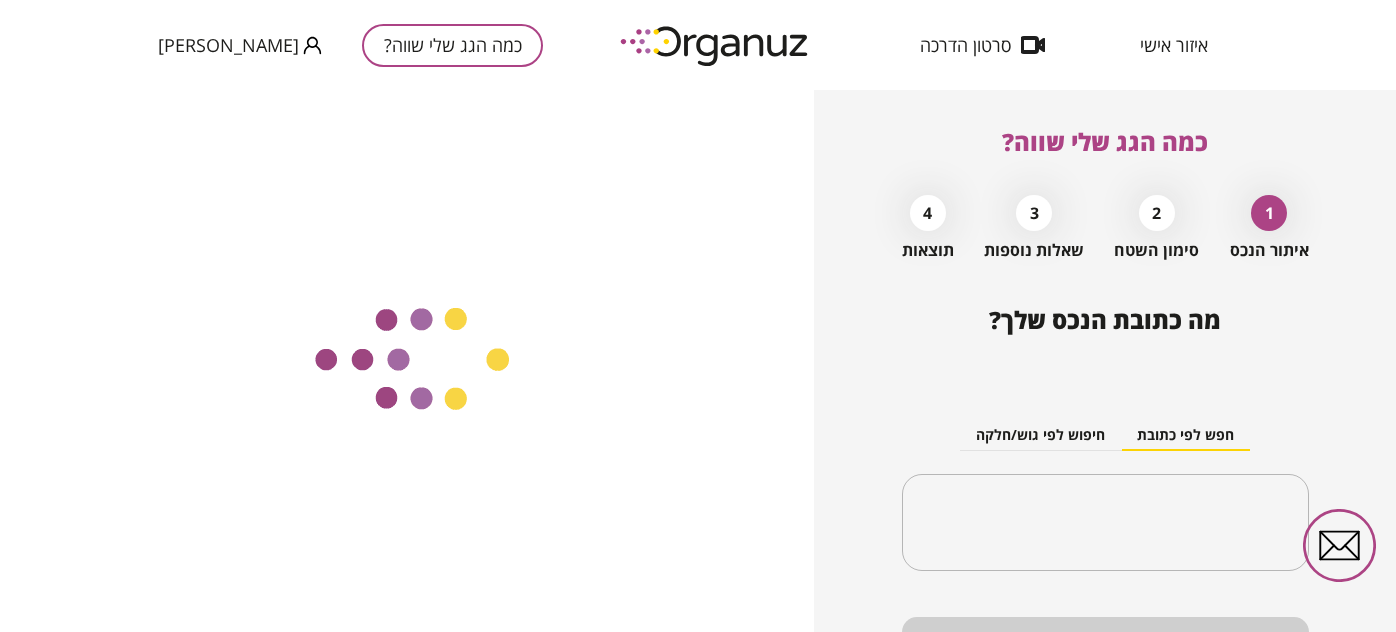 scroll, scrollTop: 0, scrollLeft: 0, axis: both 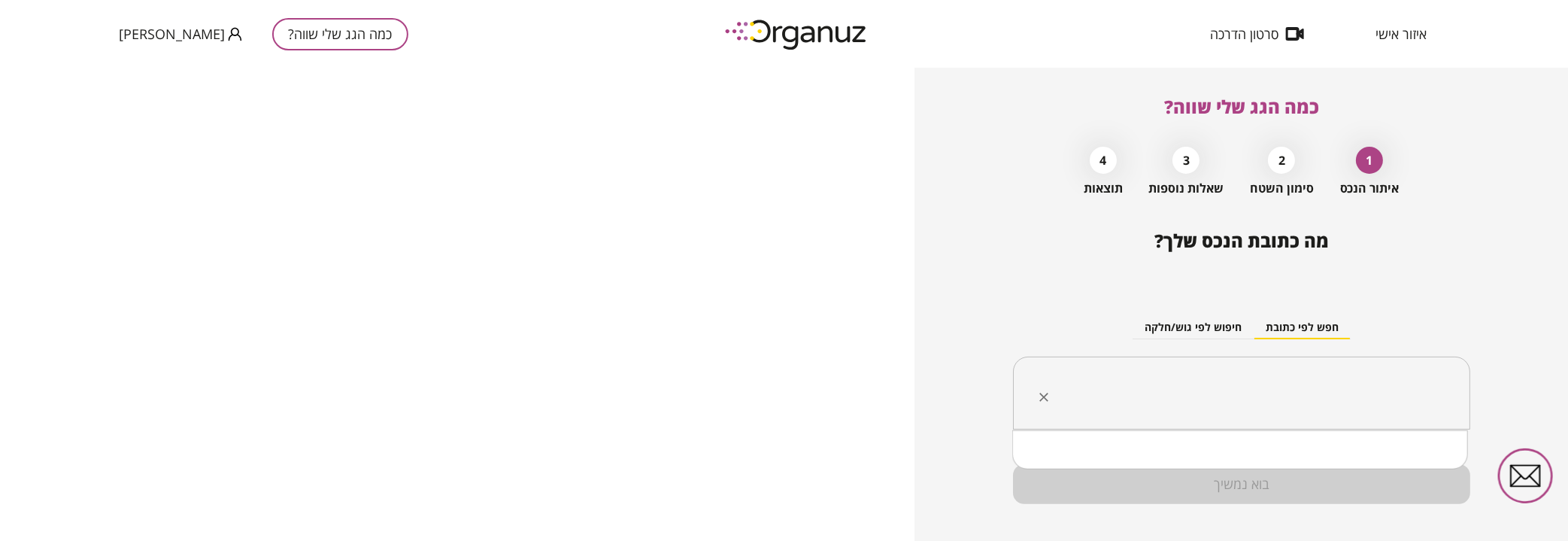 click at bounding box center (1247, 394) 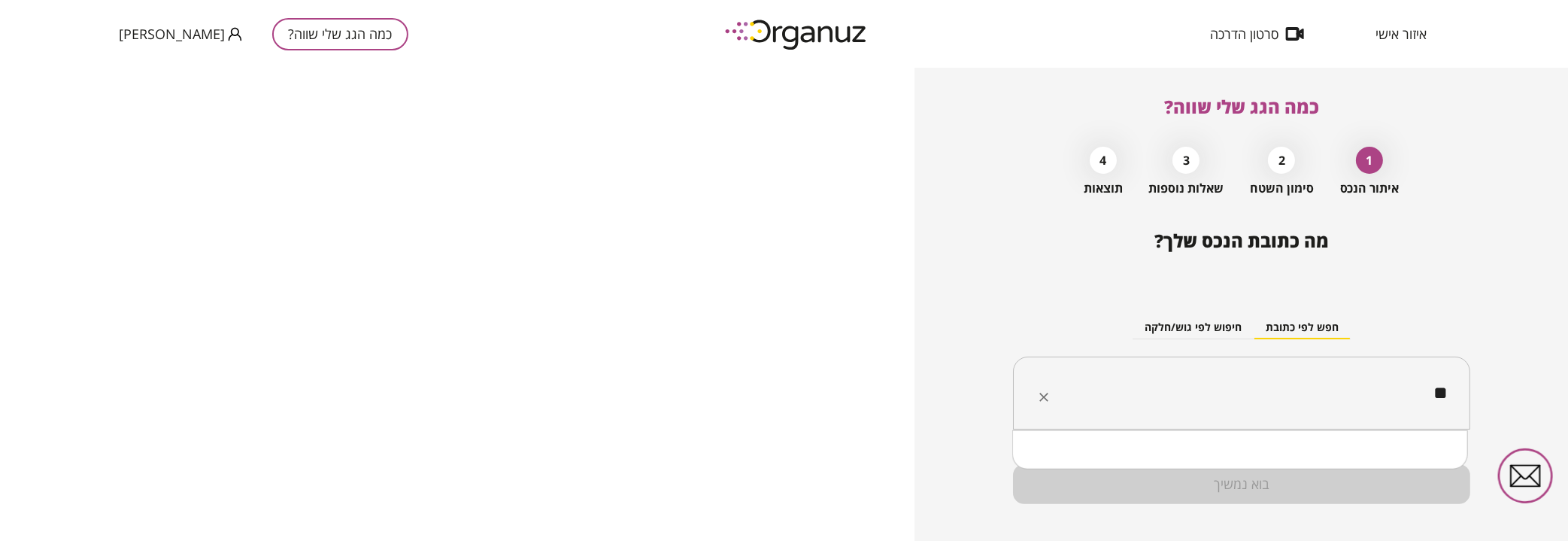 type on "*" 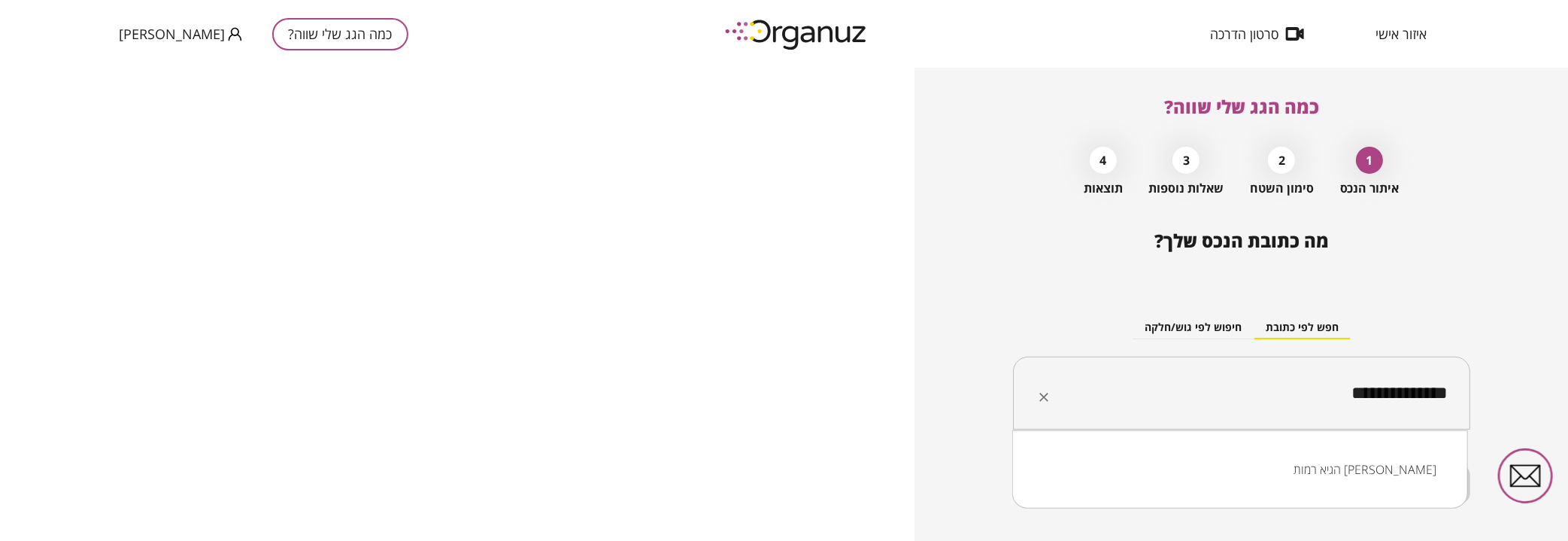 click on "הגיא רמות [PERSON_NAME]" at bounding box center [1240, 470] 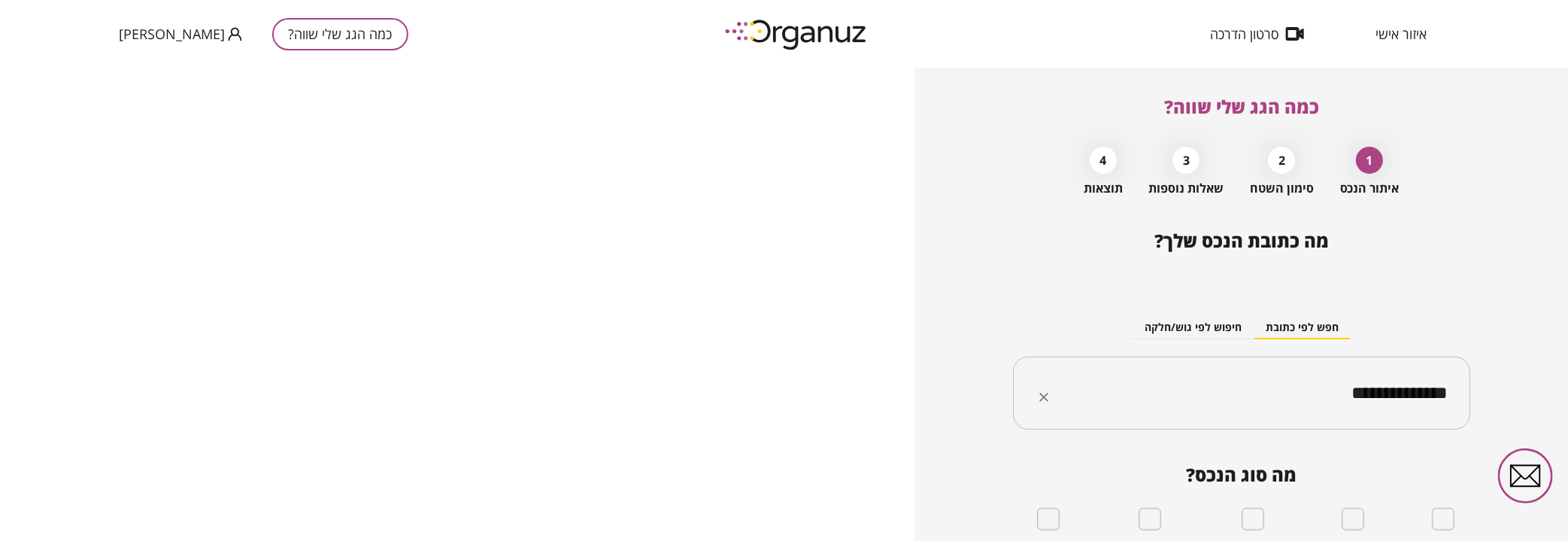 click on "**********" at bounding box center (1247, 394) 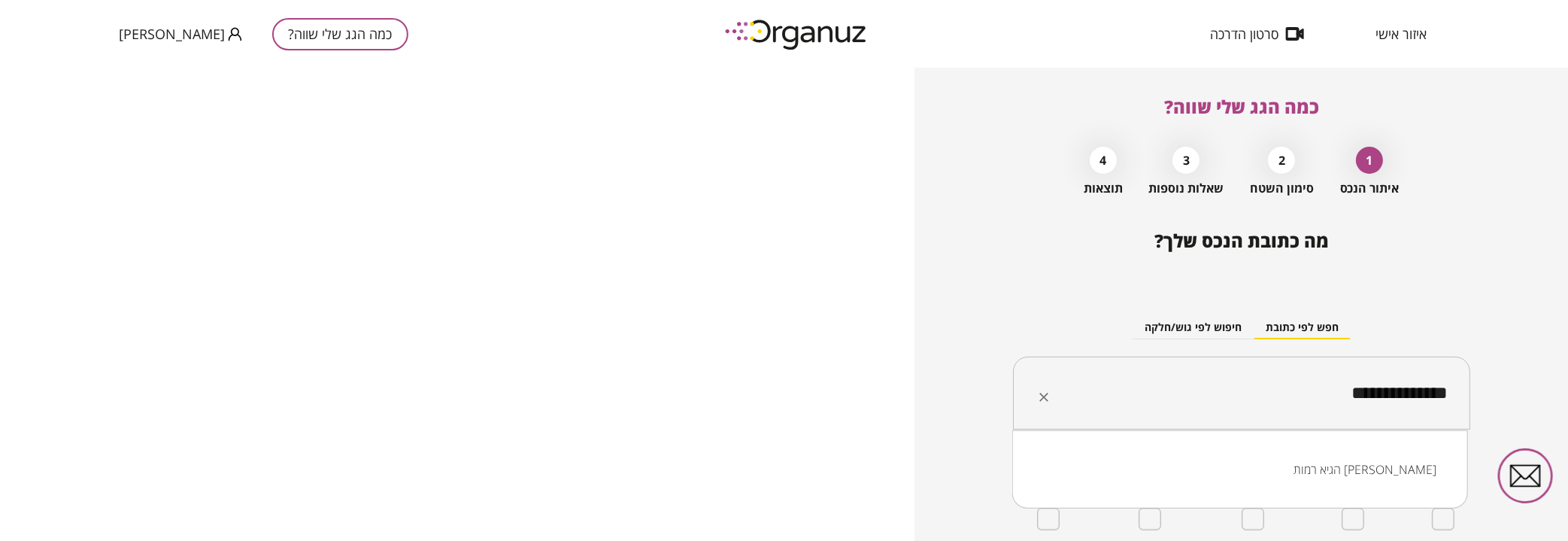 click on "**********" at bounding box center (1247, 394) 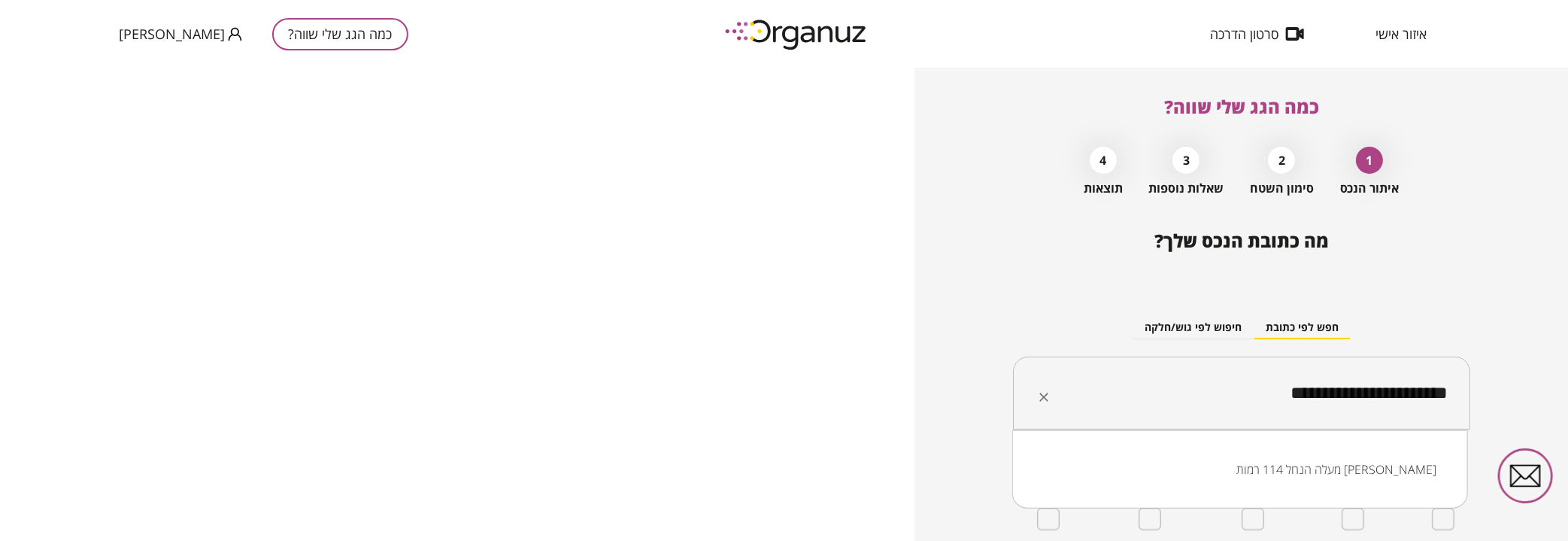 click on "מעלה הנחל 114 רמות [PERSON_NAME]" at bounding box center (1240, 470) 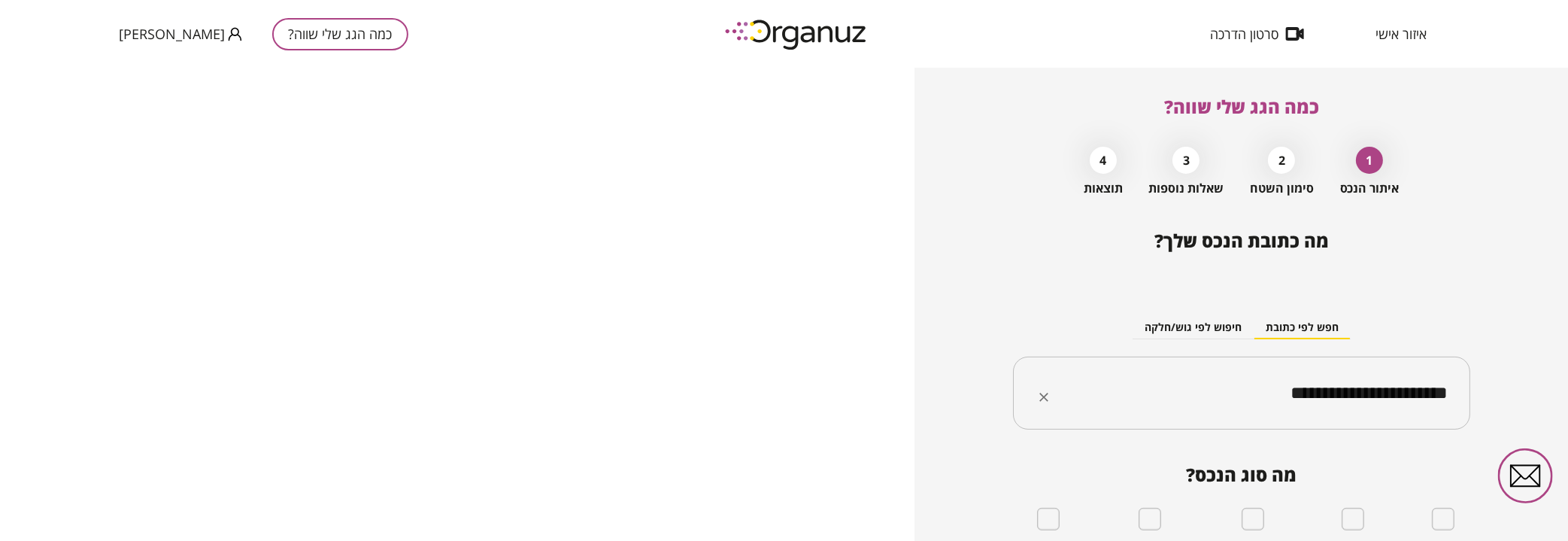 type on "**********" 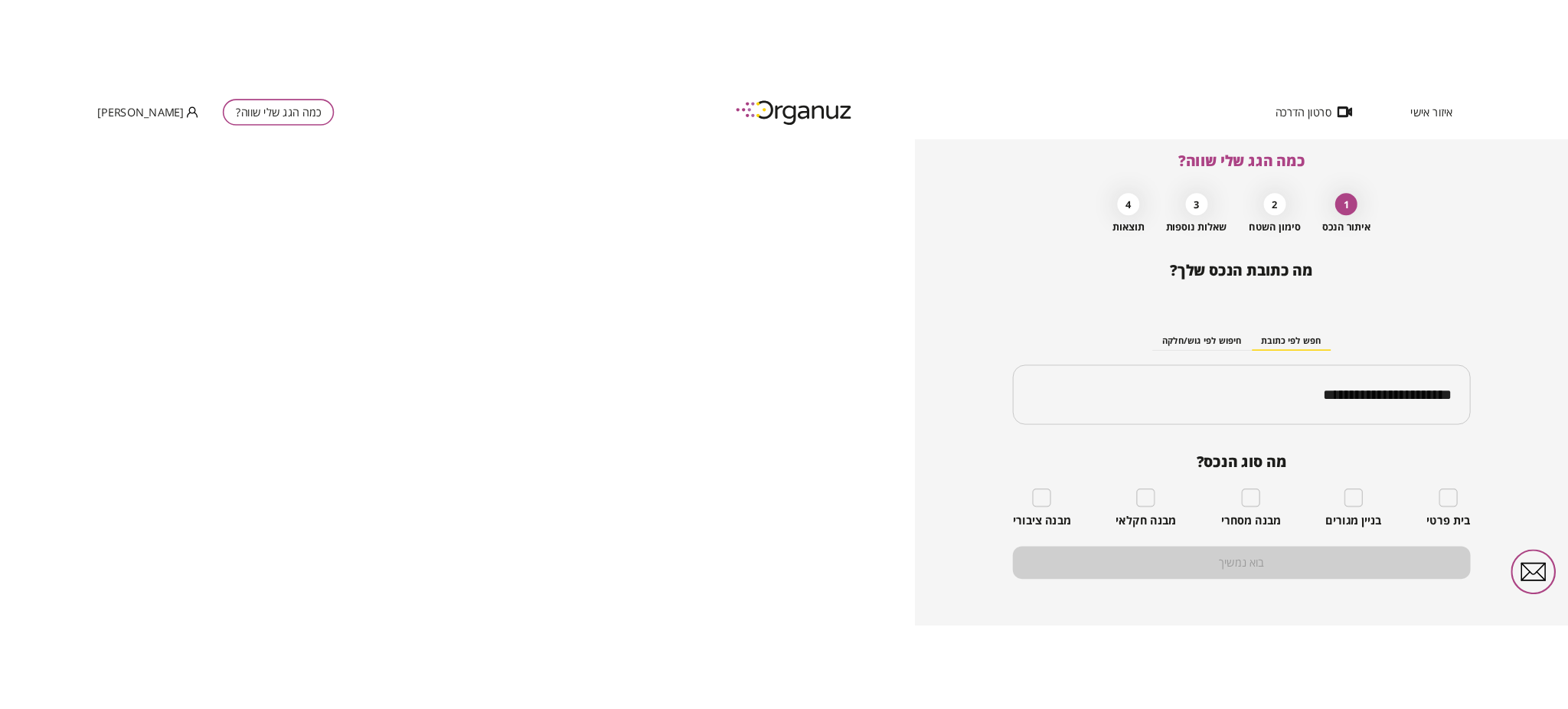 scroll, scrollTop: 0, scrollLeft: 0, axis: both 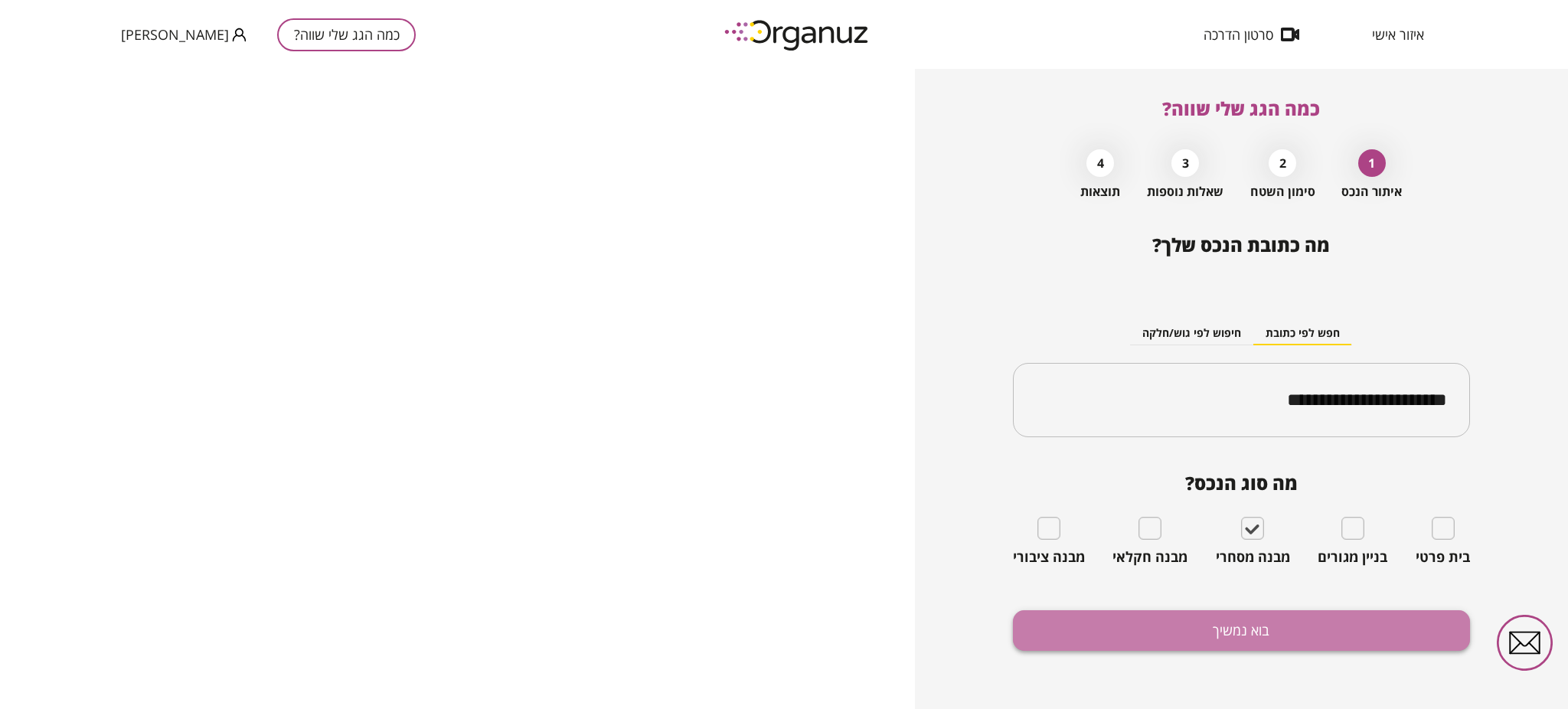 click on "בוא נמשיך" at bounding box center [1241, 630] 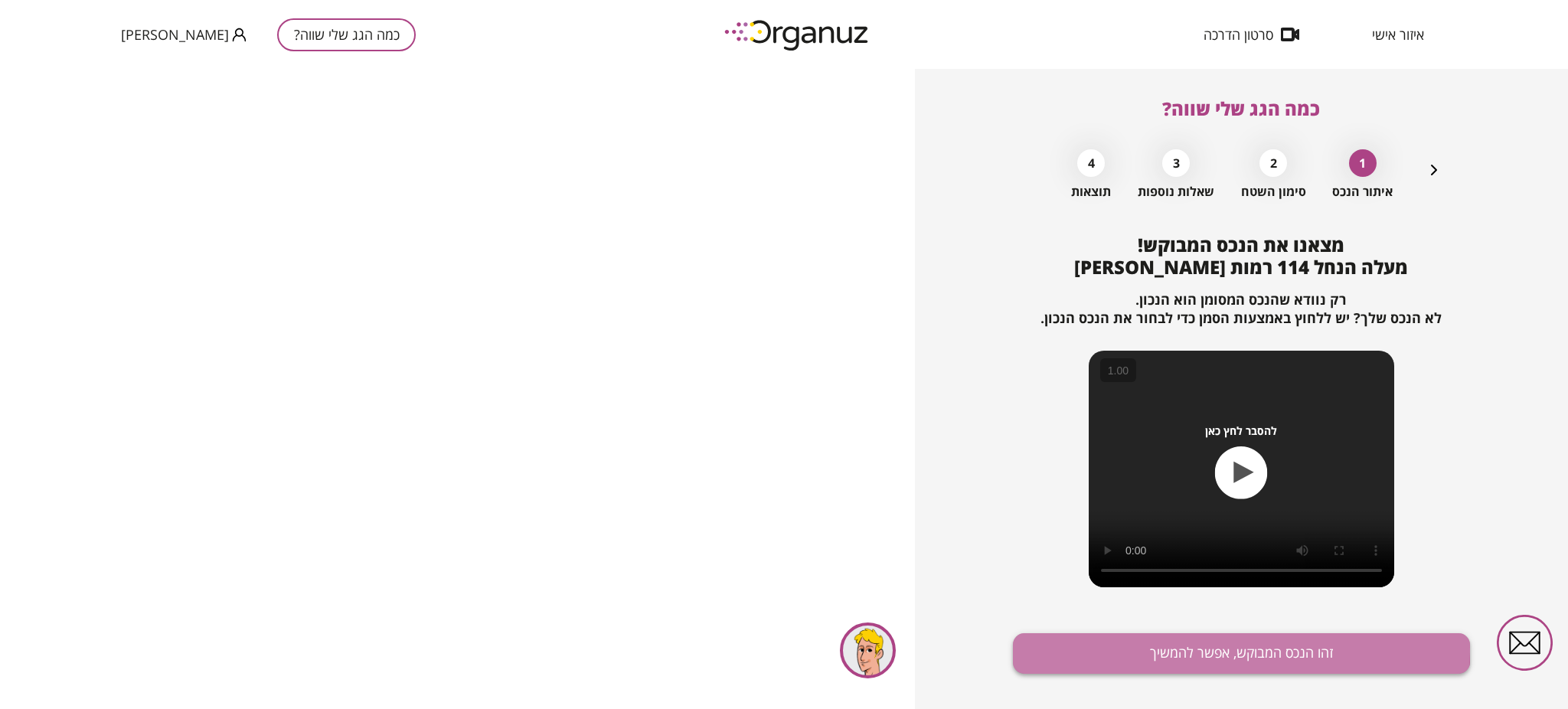 click on "זהו הנכס המבוקש, אפשר להמשיך" at bounding box center (1241, 653) 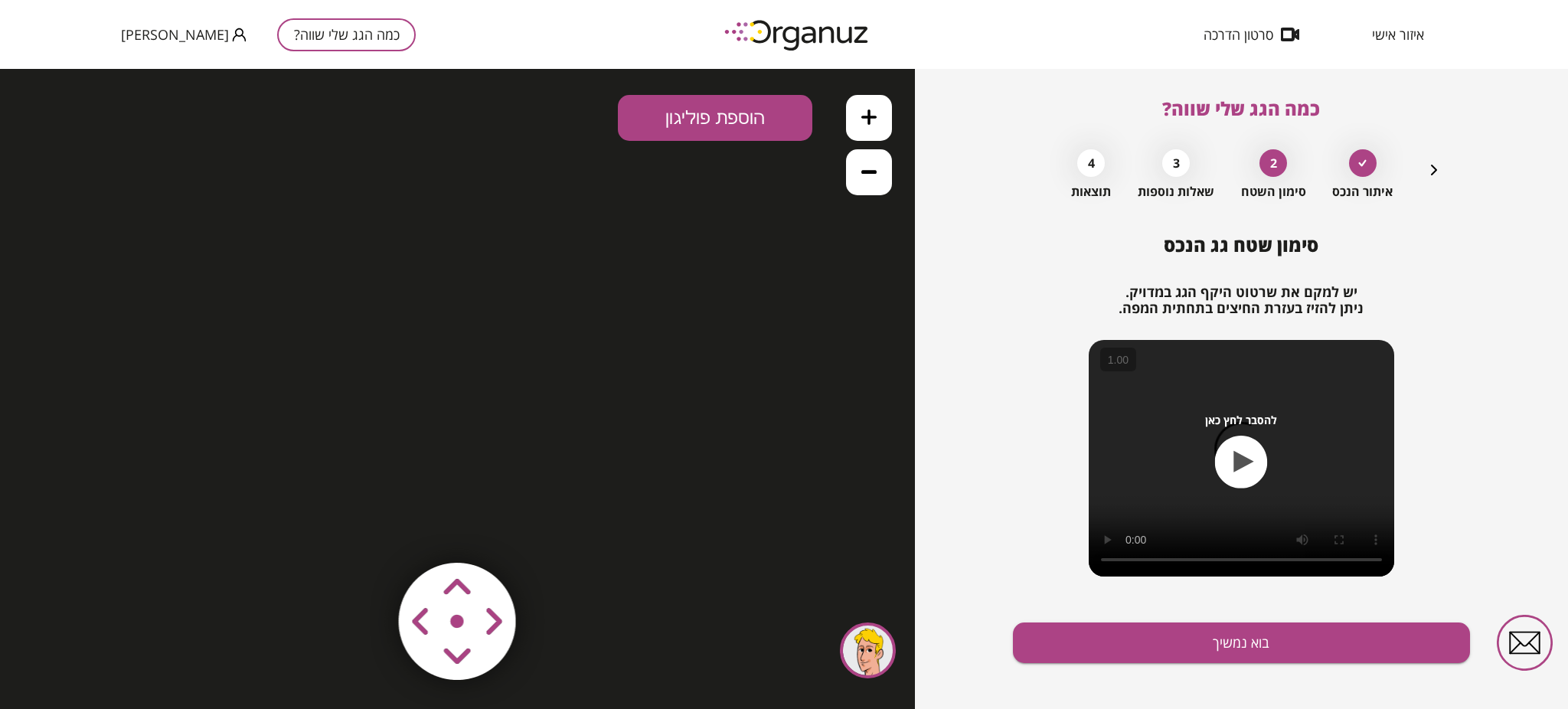 scroll, scrollTop: 0, scrollLeft: 0, axis: both 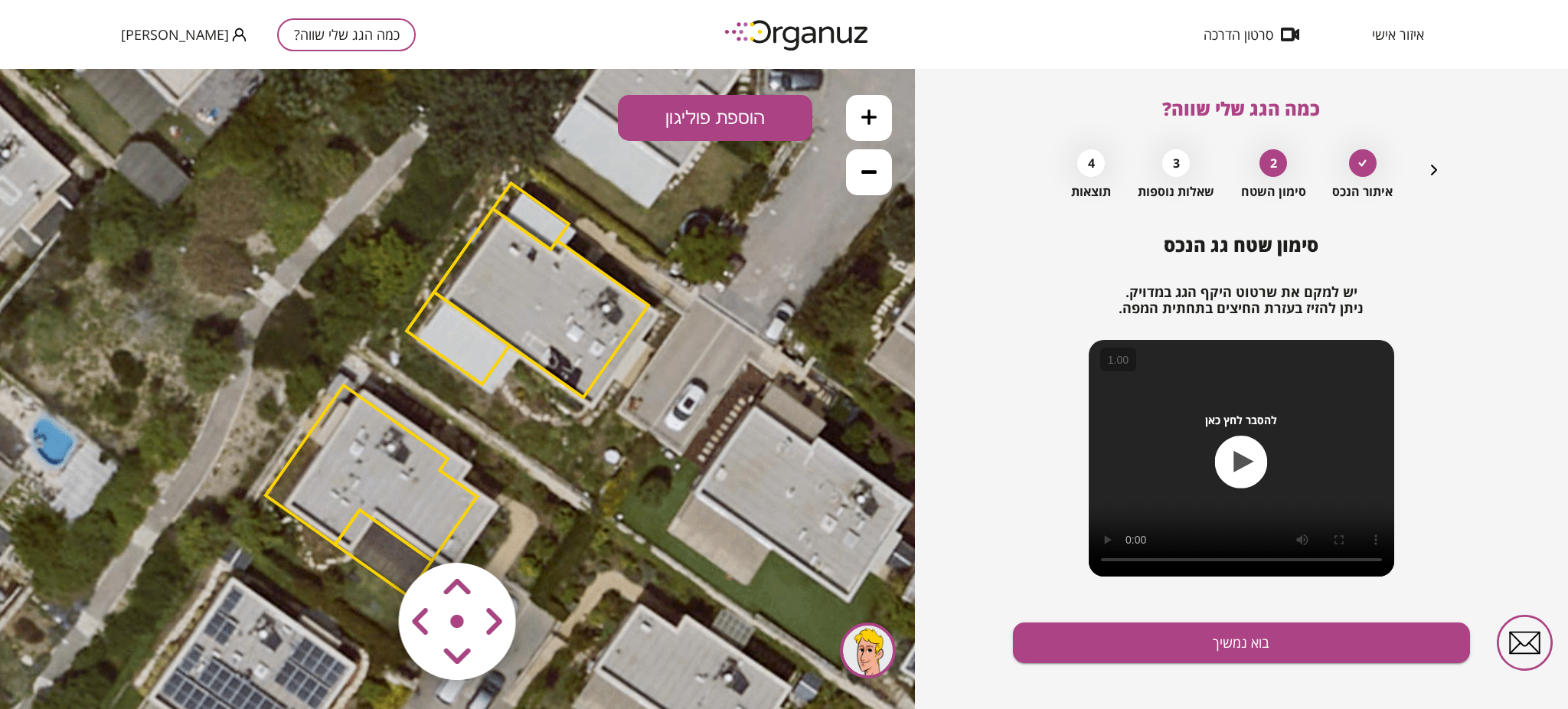 click at bounding box center [366, 531] 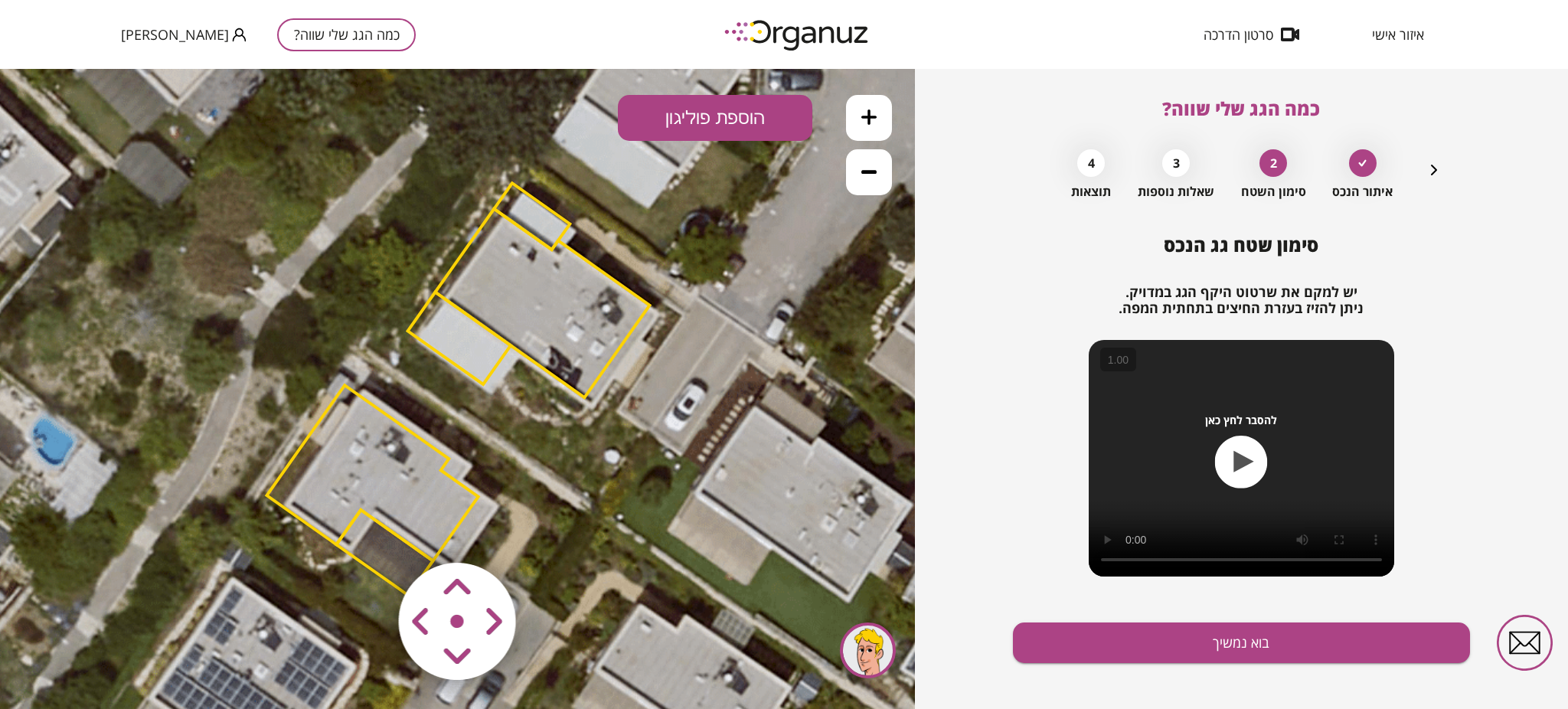 click at bounding box center [366, 531] 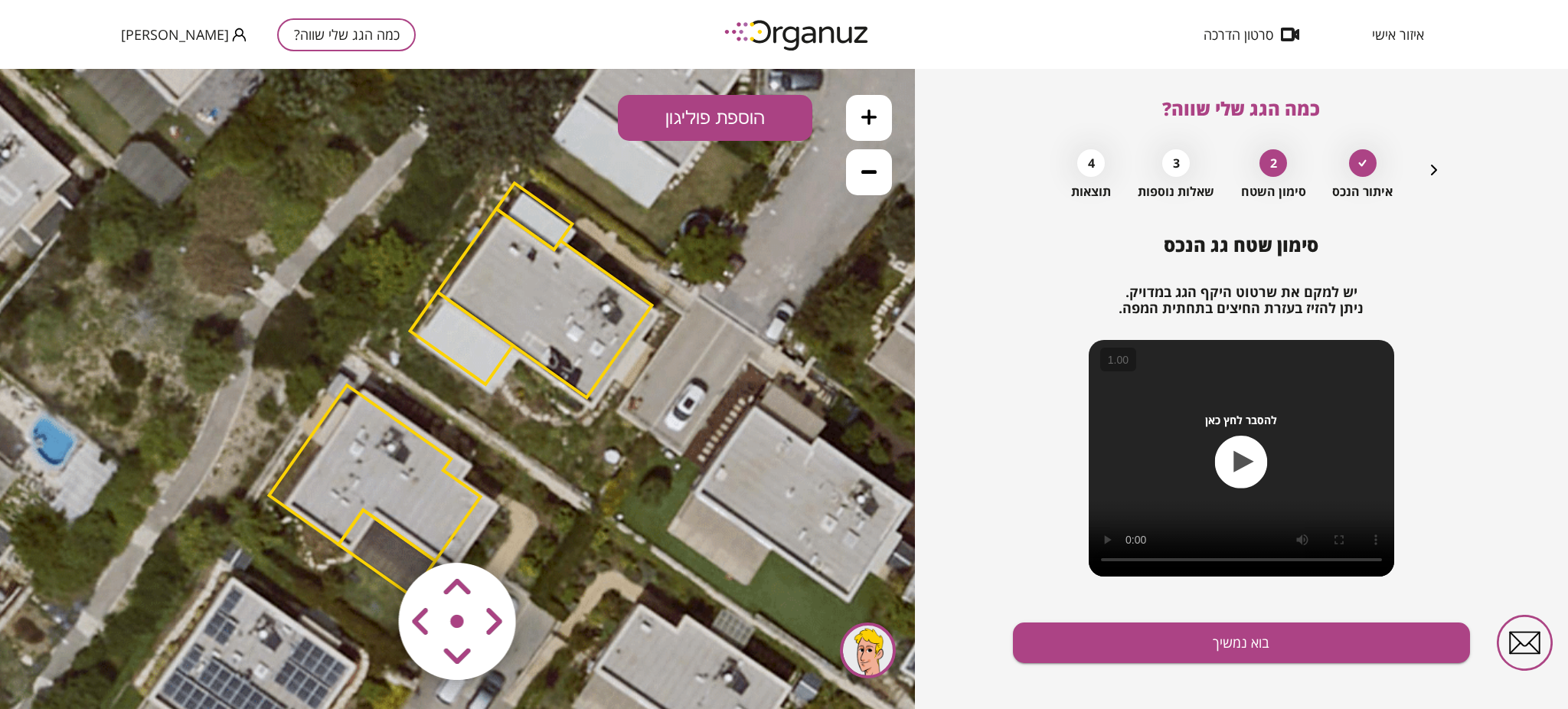 click at bounding box center [366, 531] 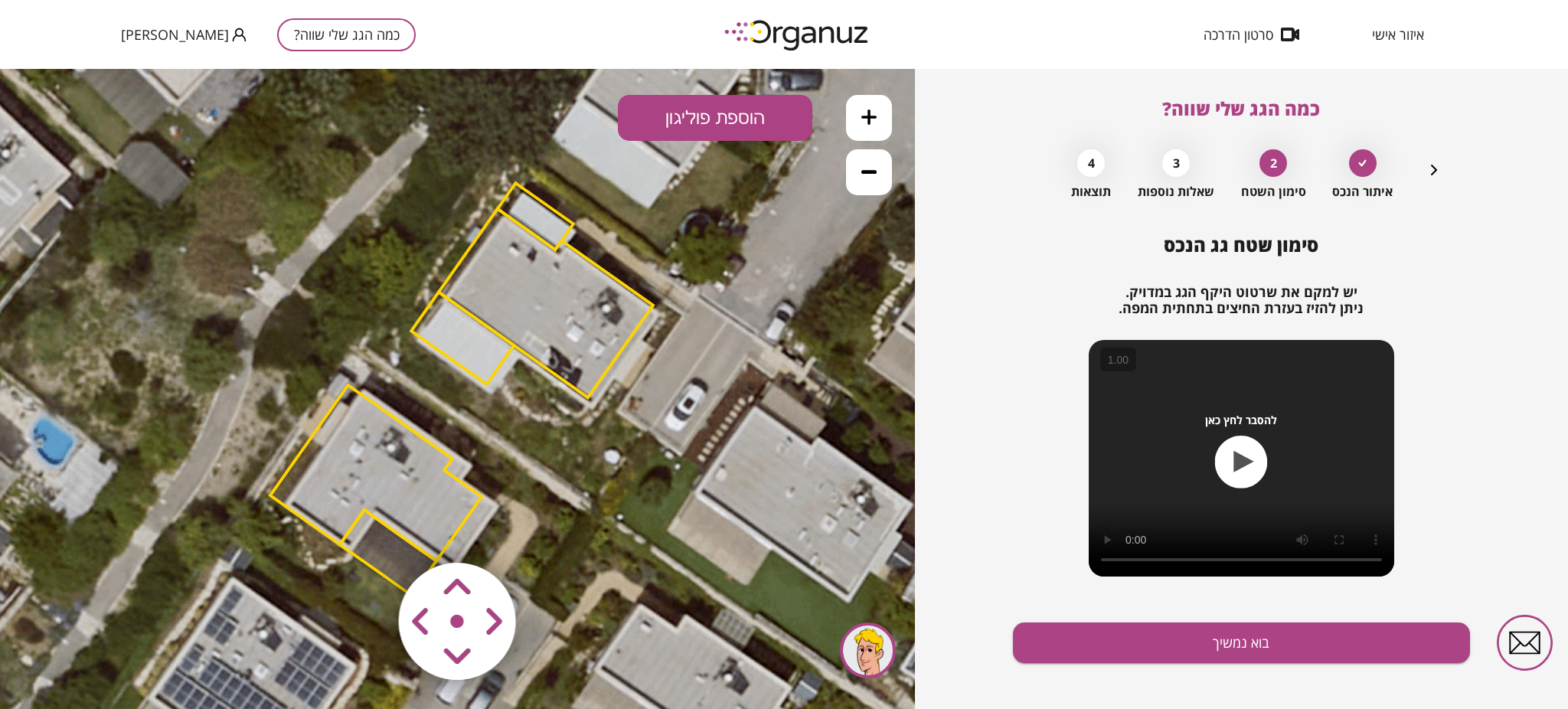 click at bounding box center [366, 531] 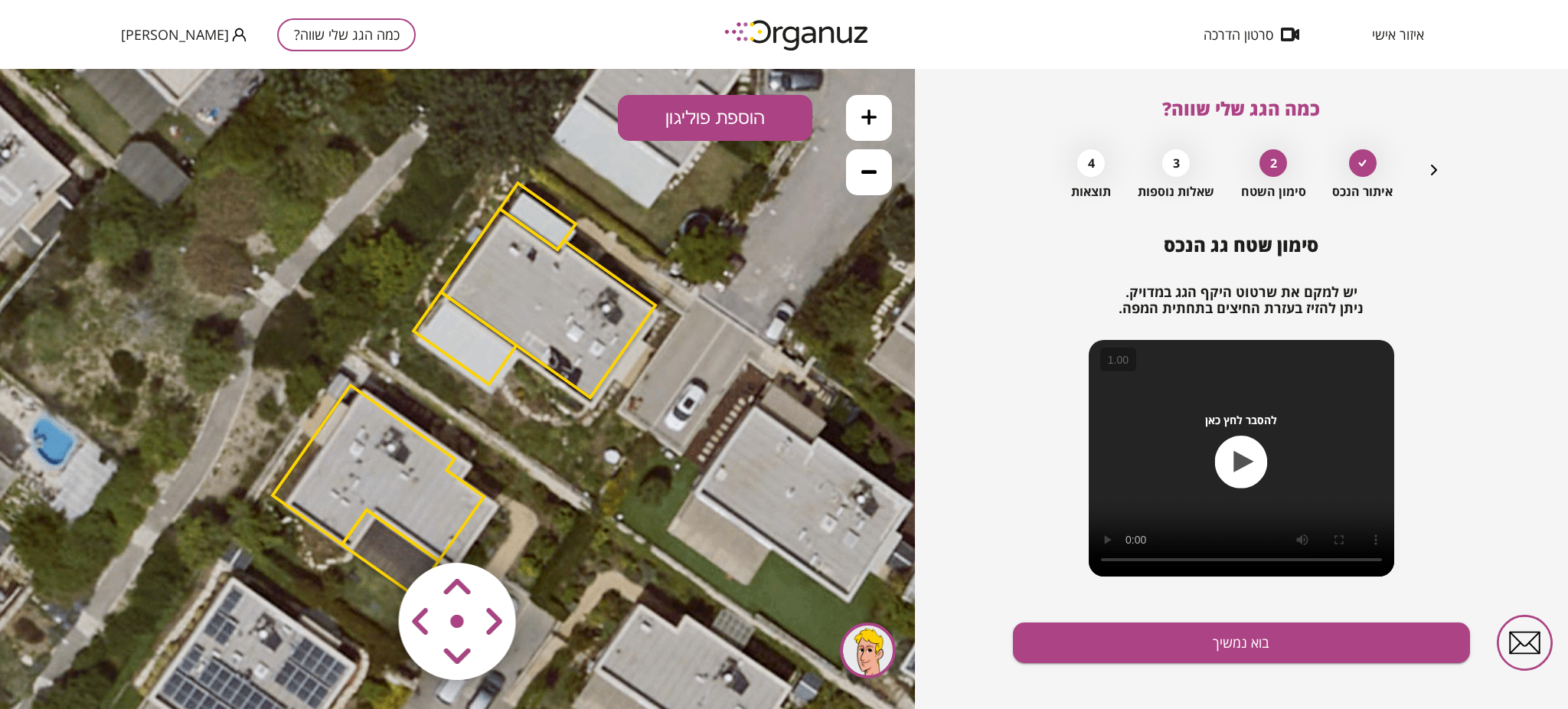 click at bounding box center (366, 531) 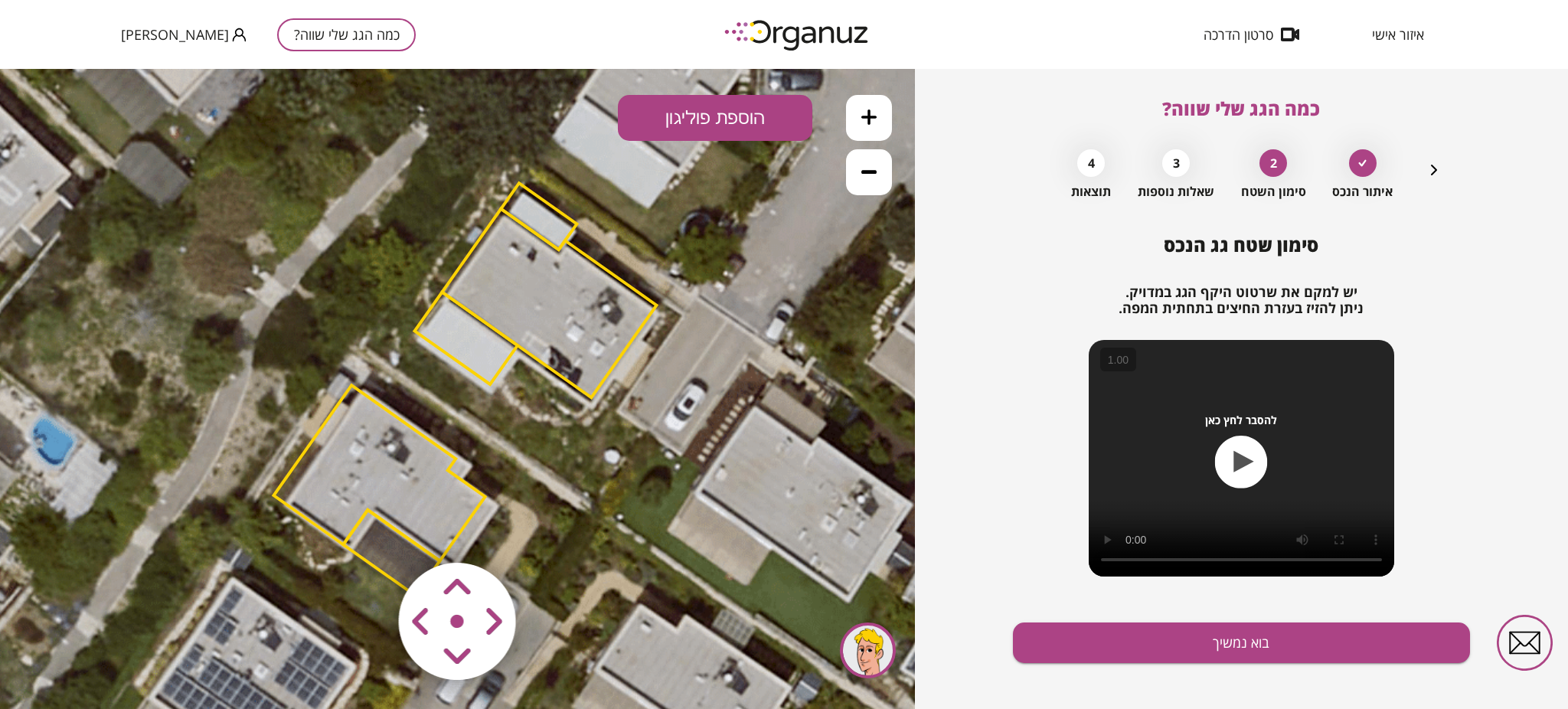 click at bounding box center (366, 531) 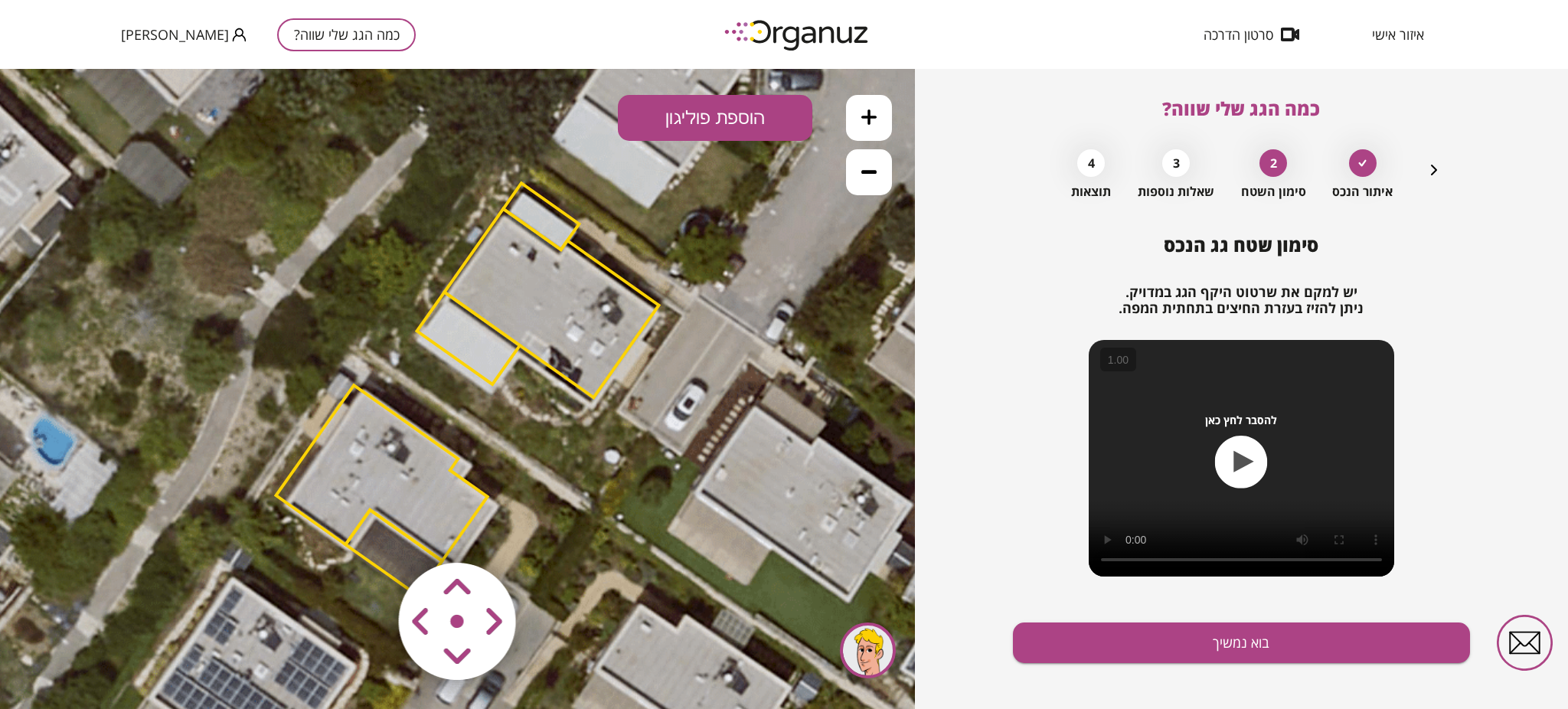 click at bounding box center (366, 531) 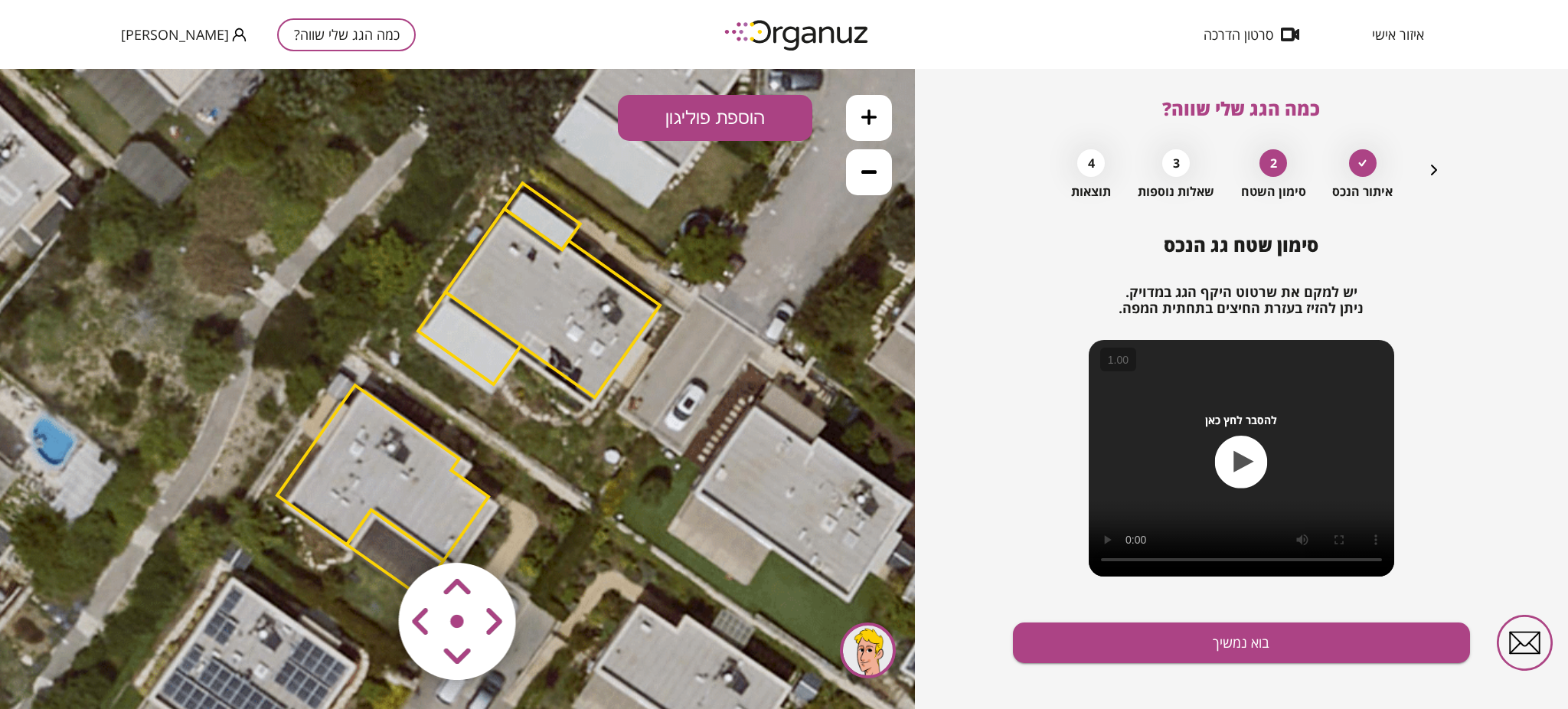 click at bounding box center (366, 531) 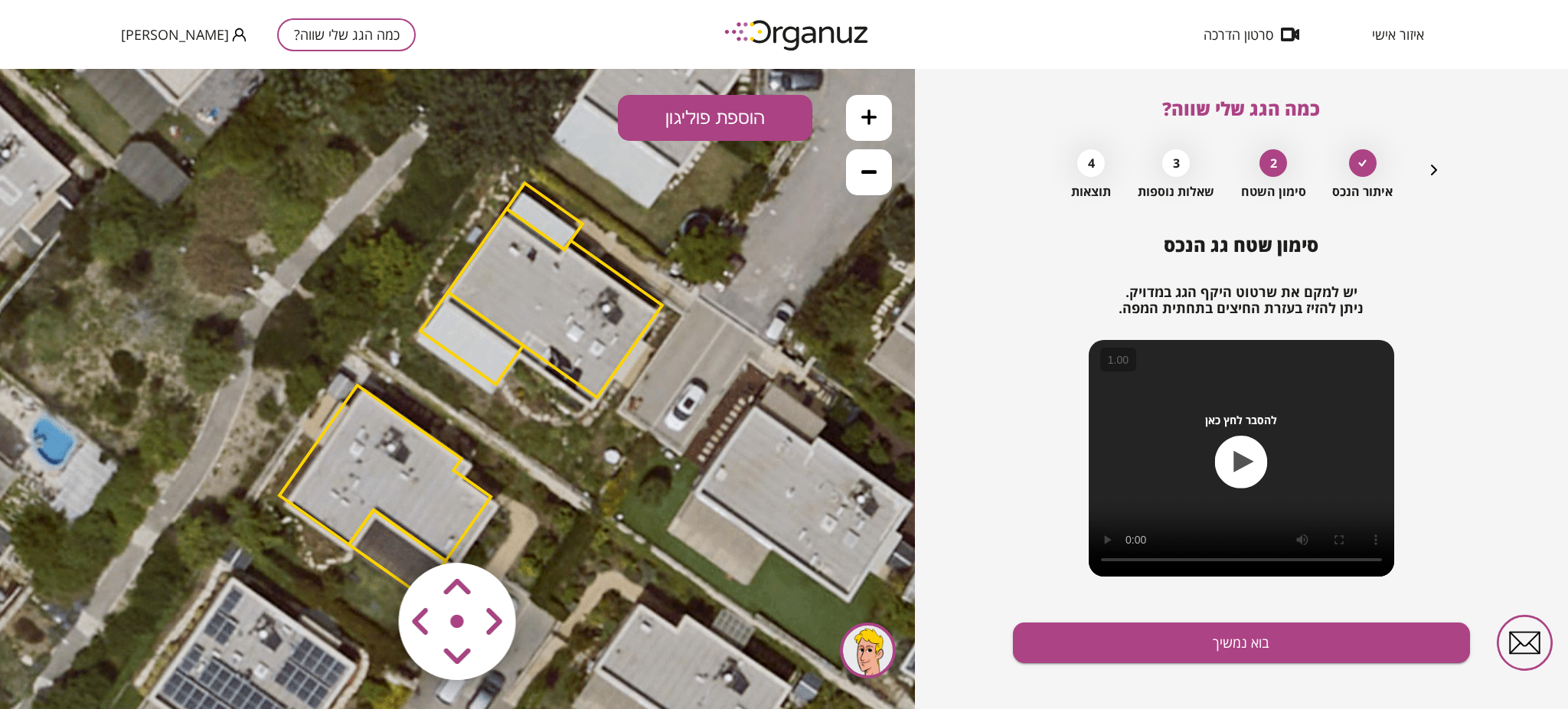 click at bounding box center [366, 531] 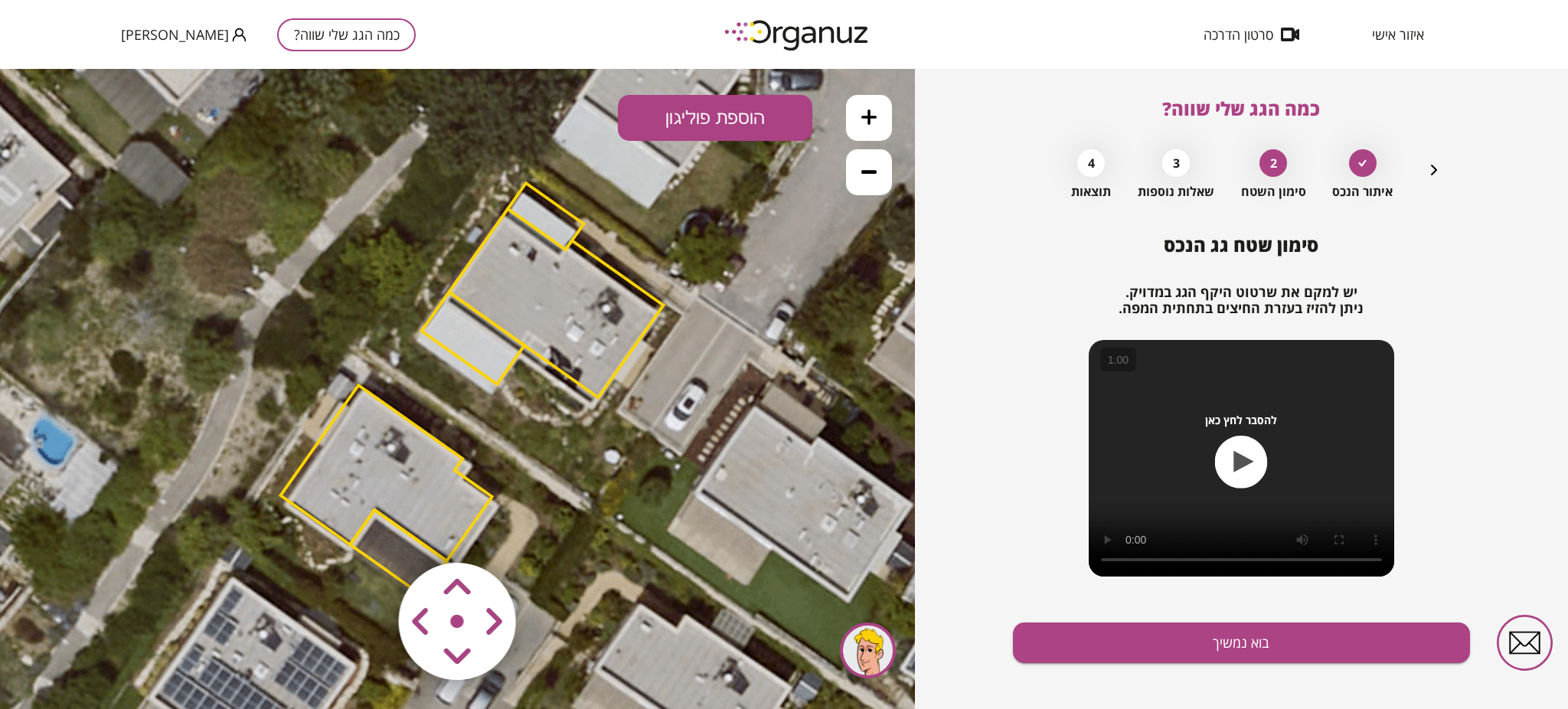 click at bounding box center [366, 531] 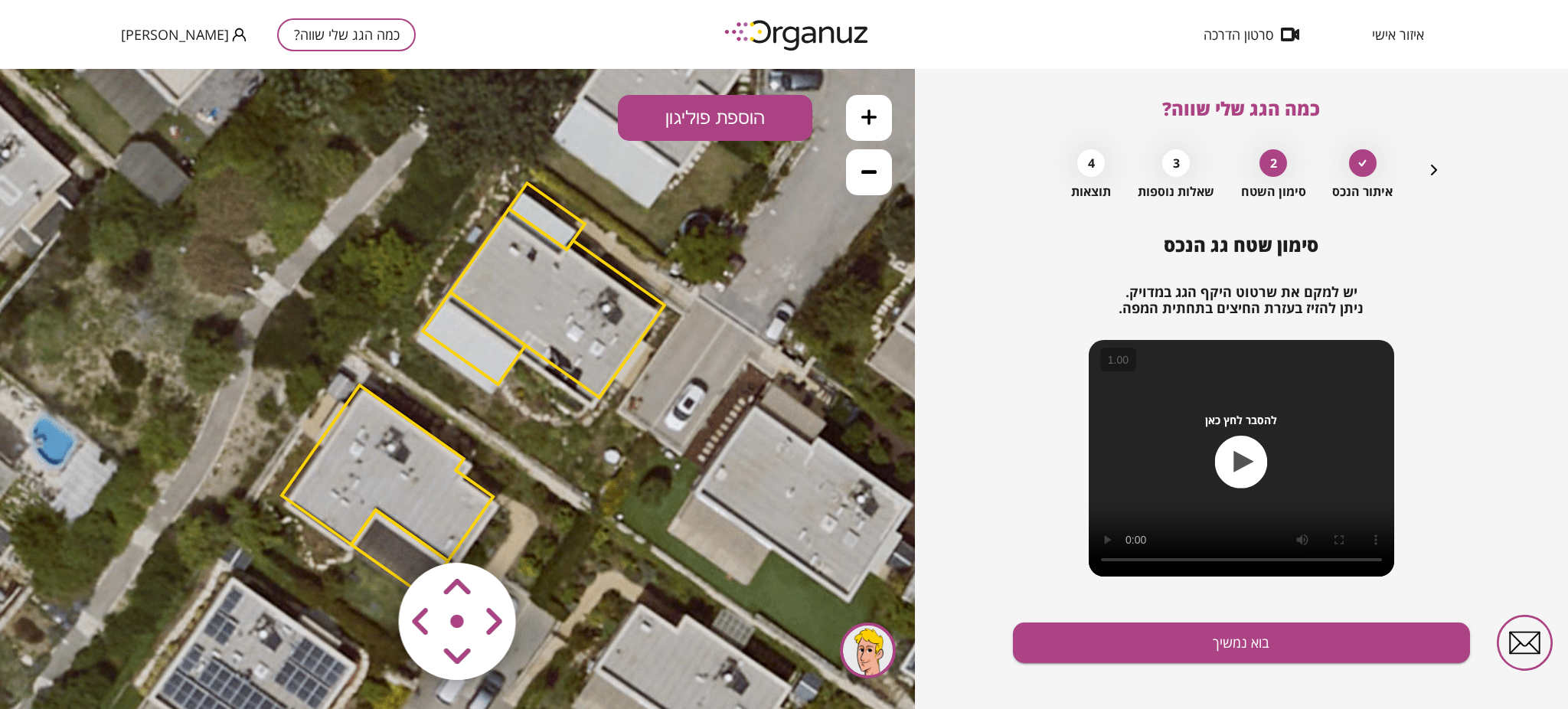 click at bounding box center [366, 531] 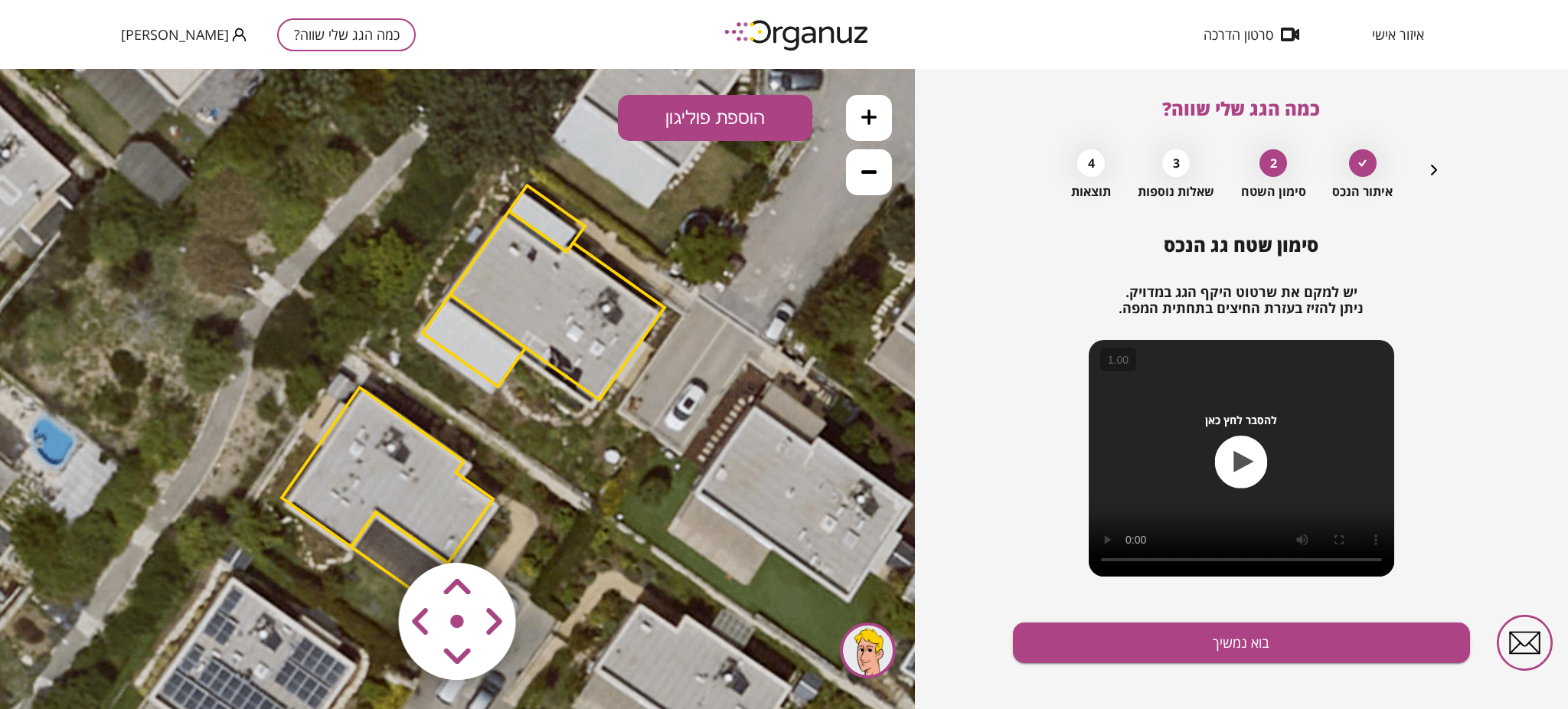 click at bounding box center [366, 531] 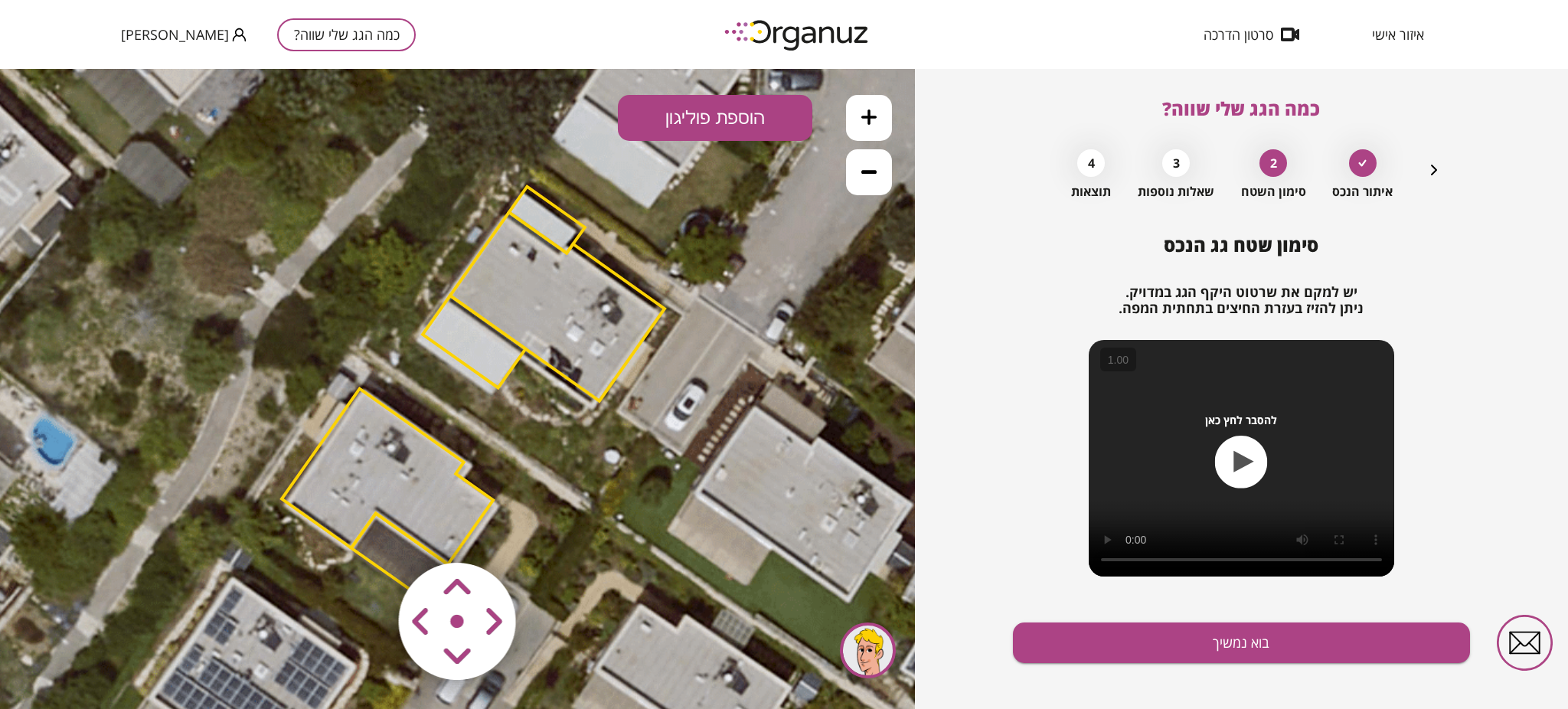 click at bounding box center (366, 531) 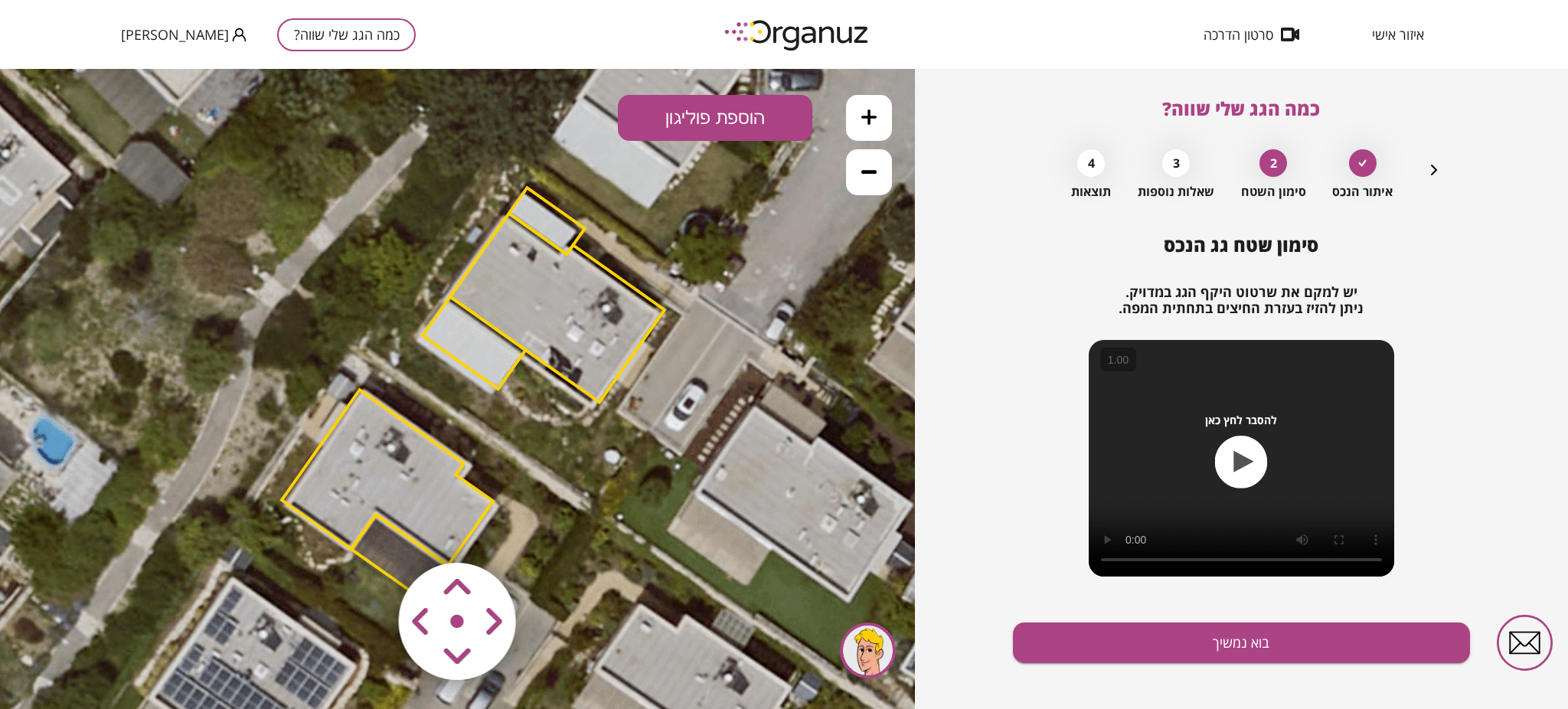 click at bounding box center (366, 531) 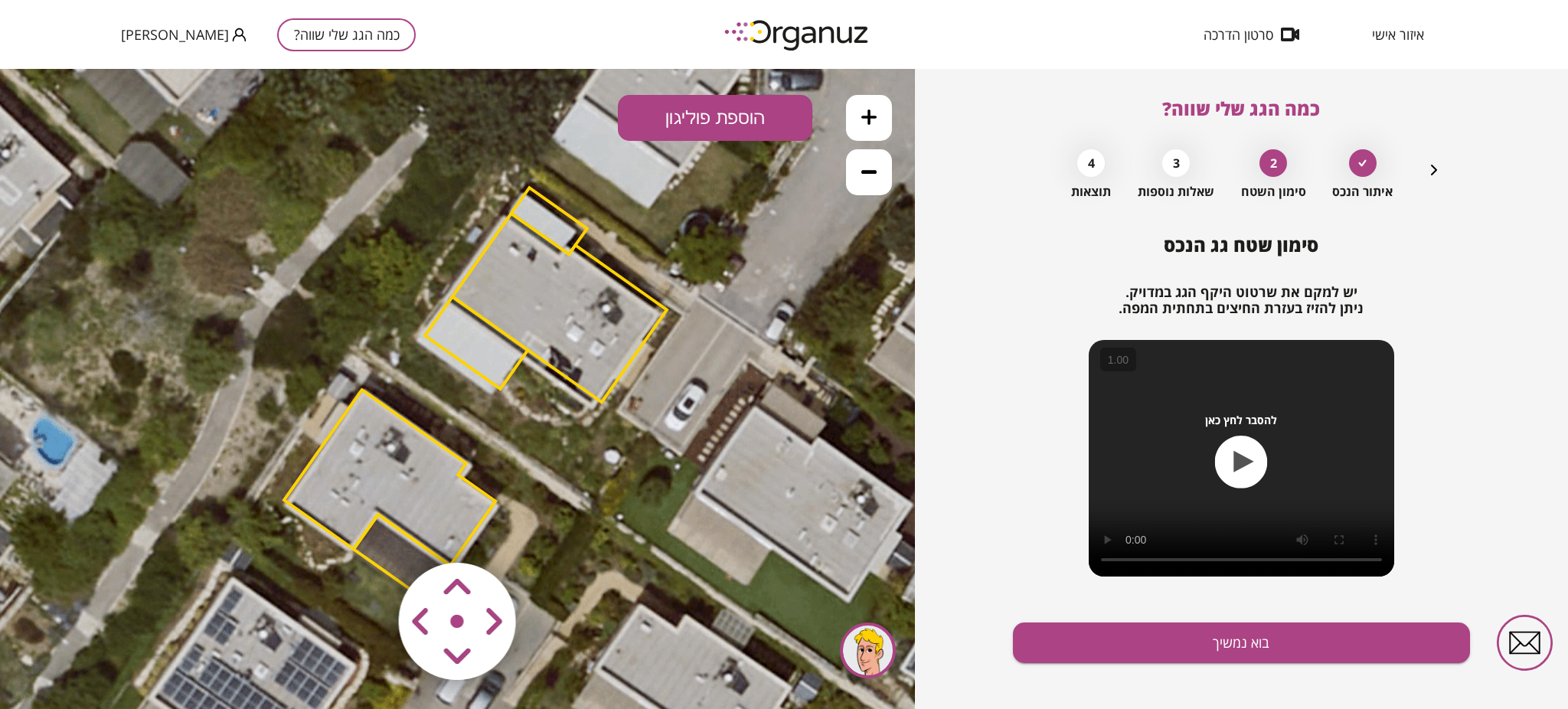 click at bounding box center (366, 531) 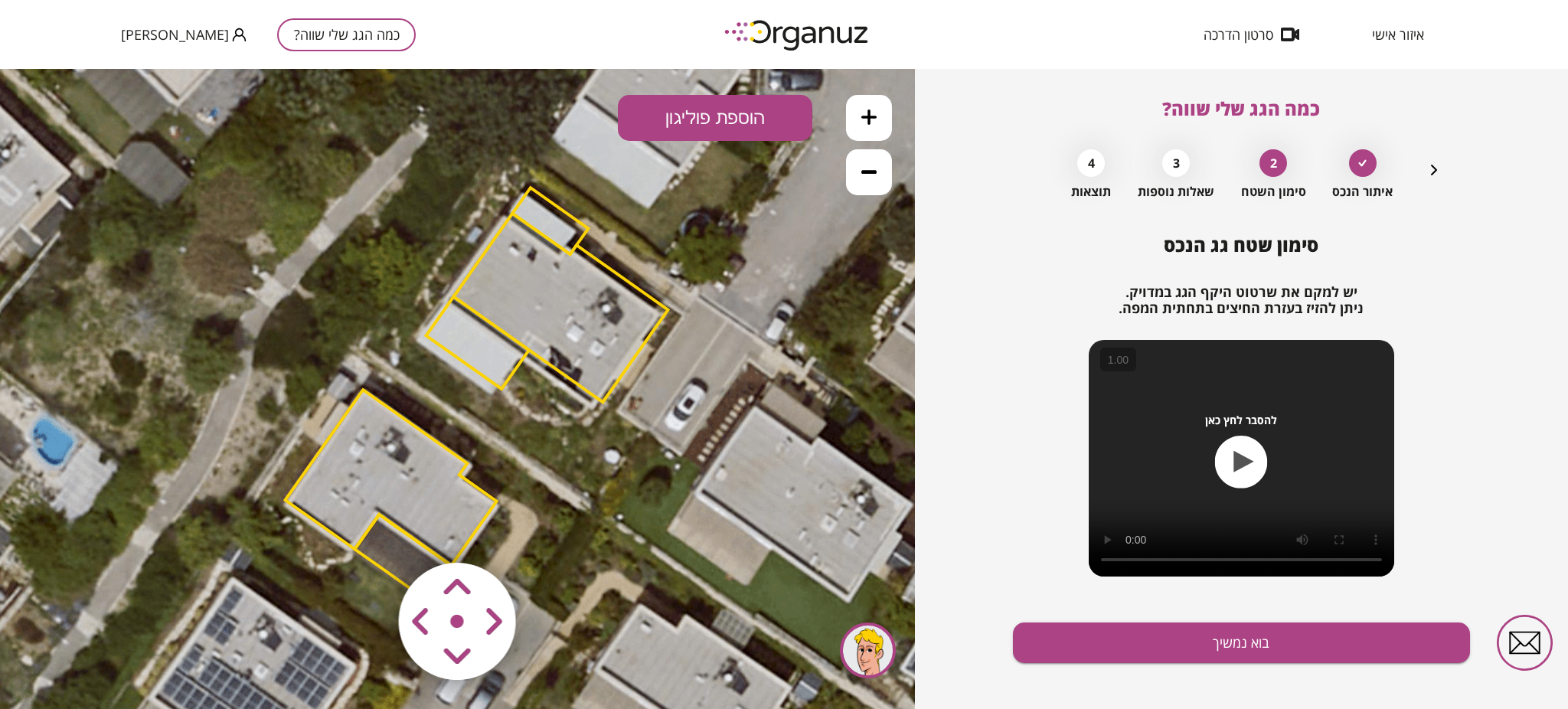 click at bounding box center [366, 531] 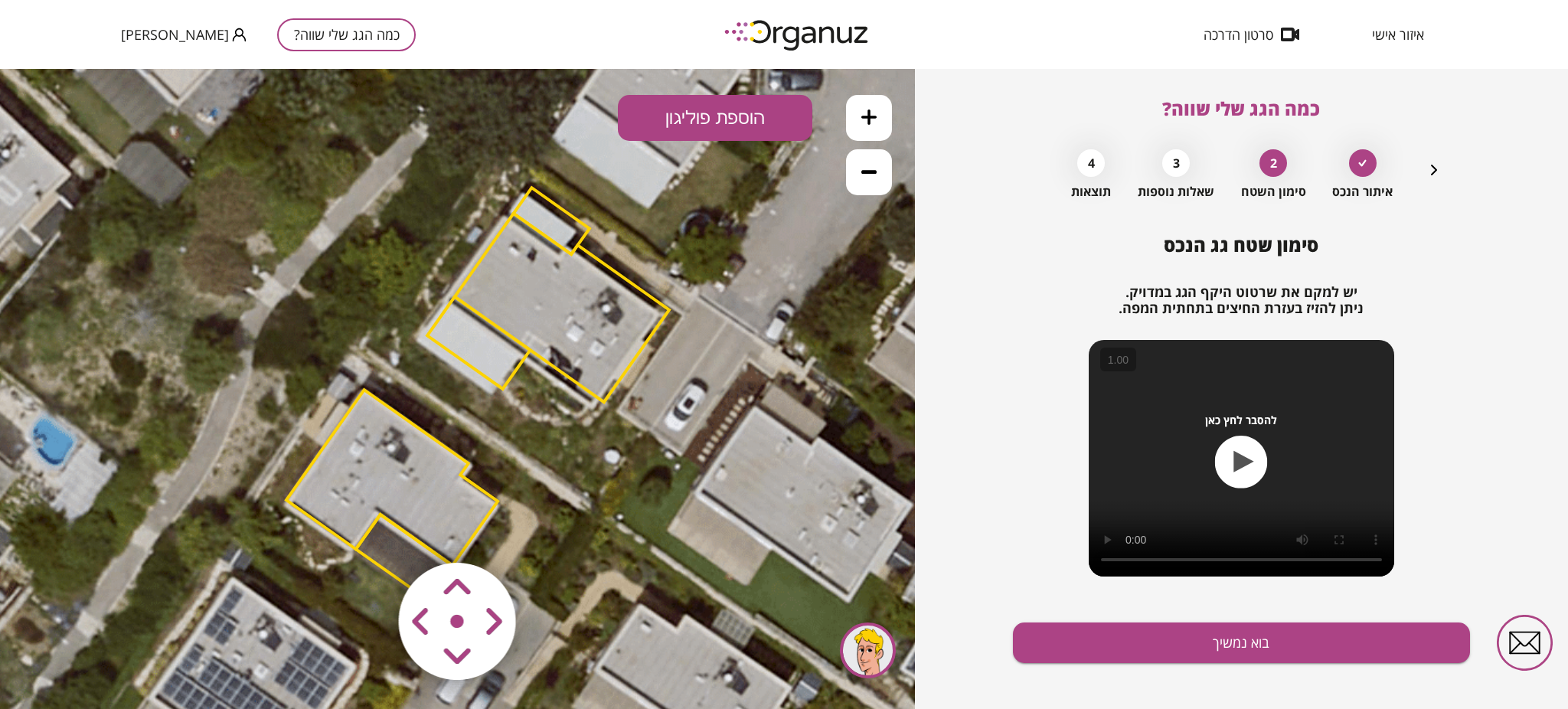 click at bounding box center [366, 531] 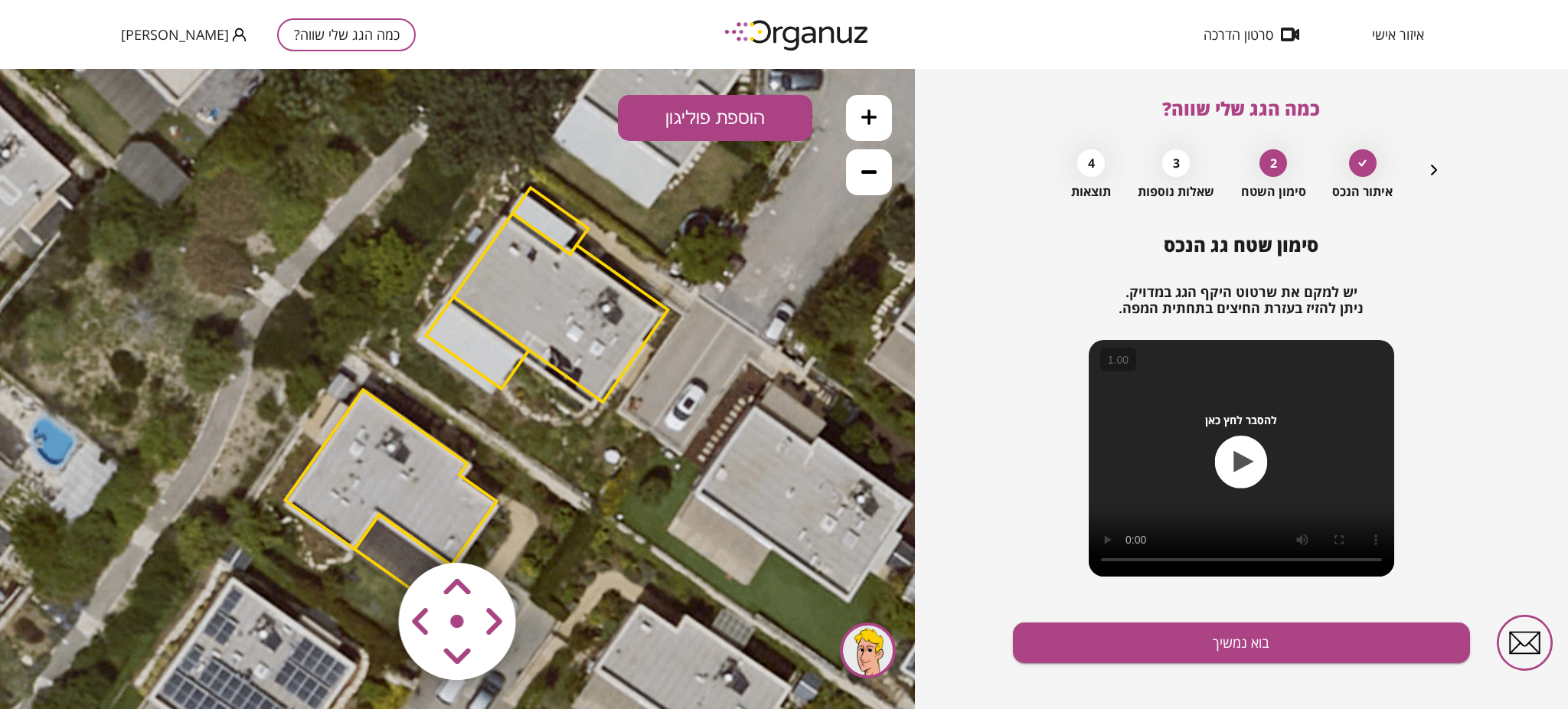click at bounding box center [366, 531] 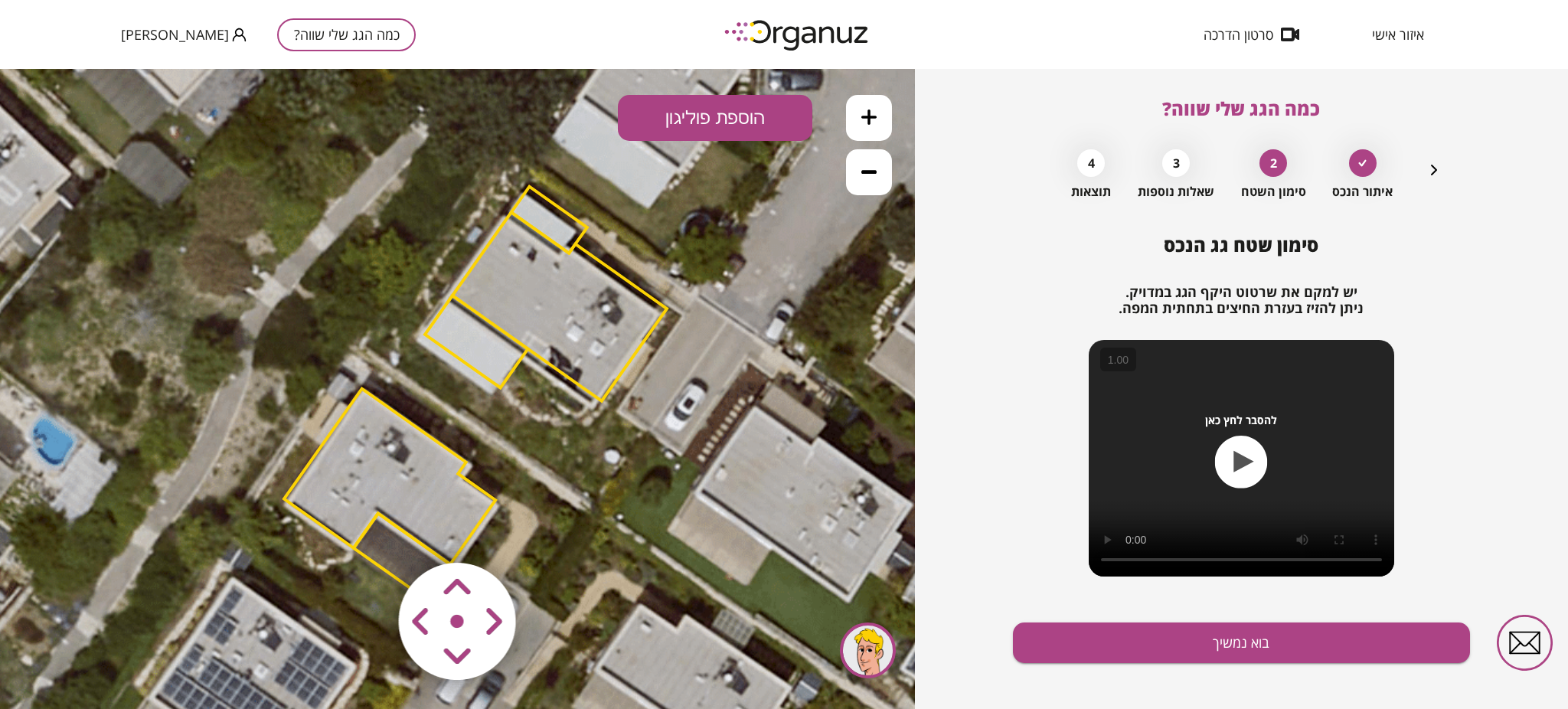 click at bounding box center (366, 531) 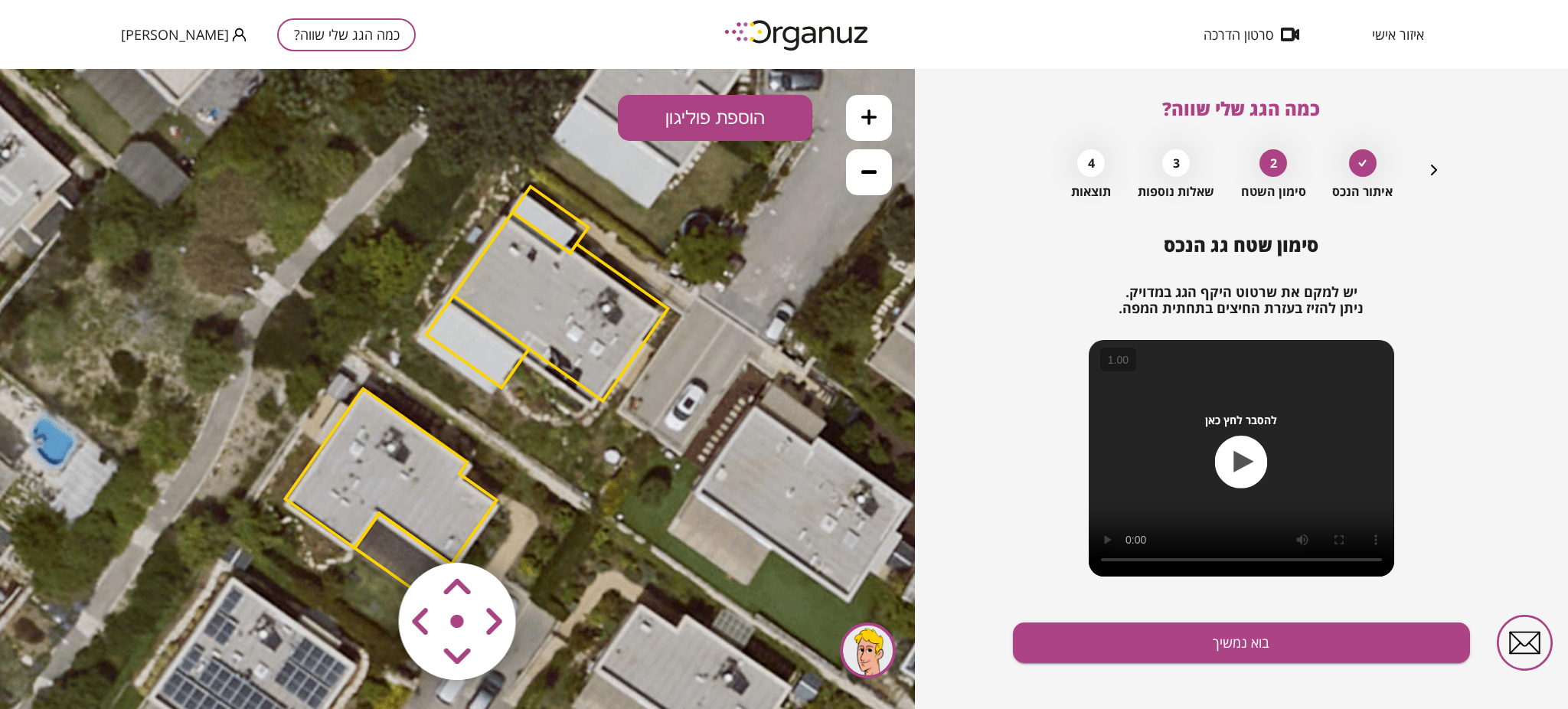 click at bounding box center (366, 531) 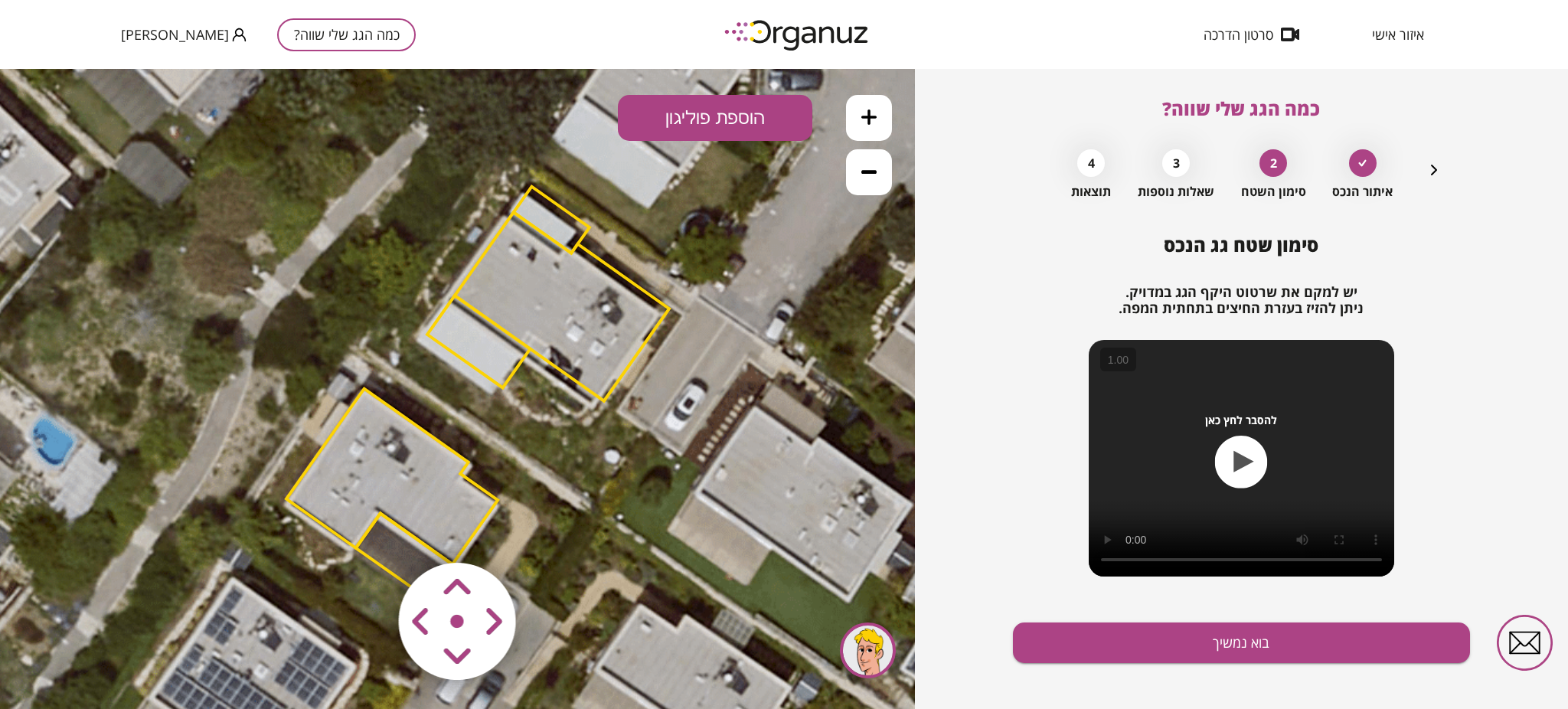 click at bounding box center (366, 531) 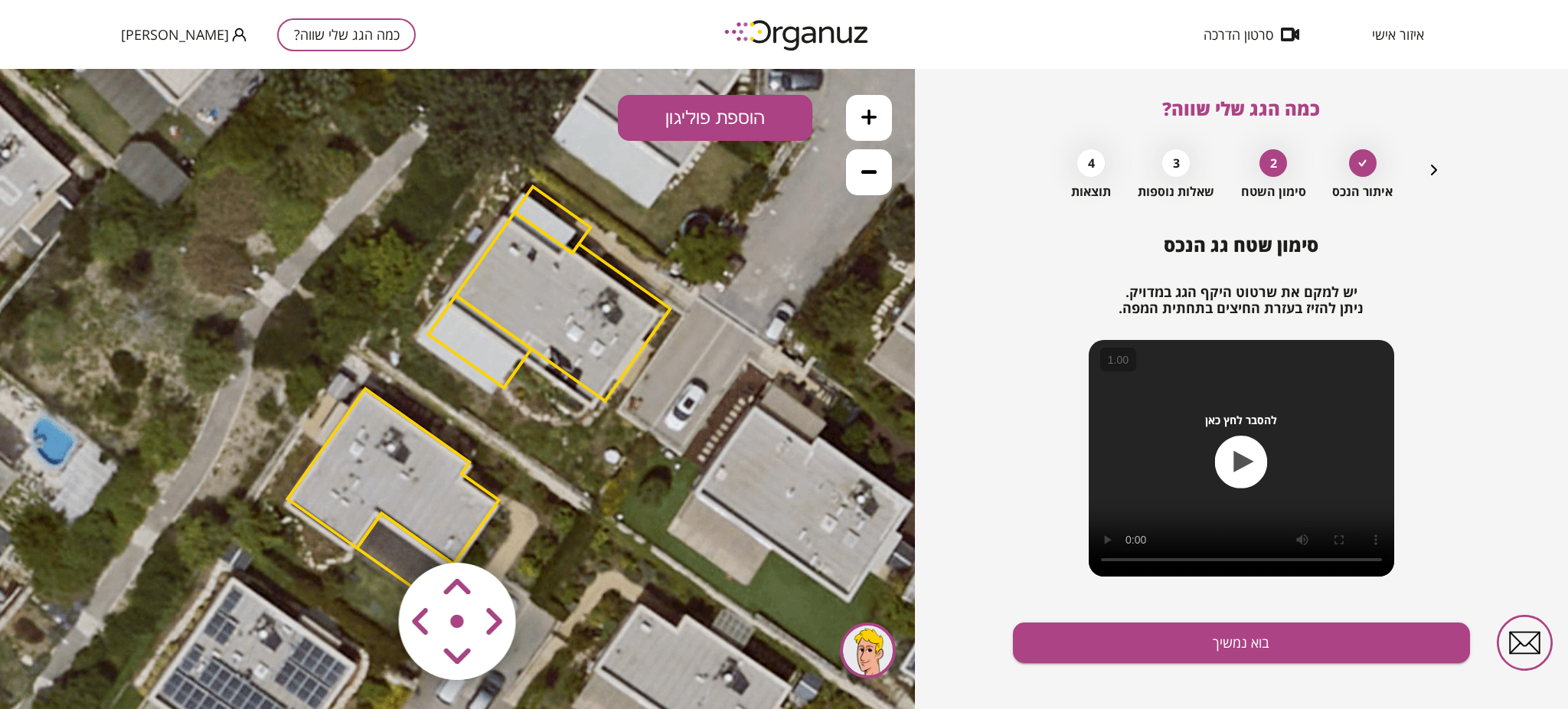 click at bounding box center (366, 531) 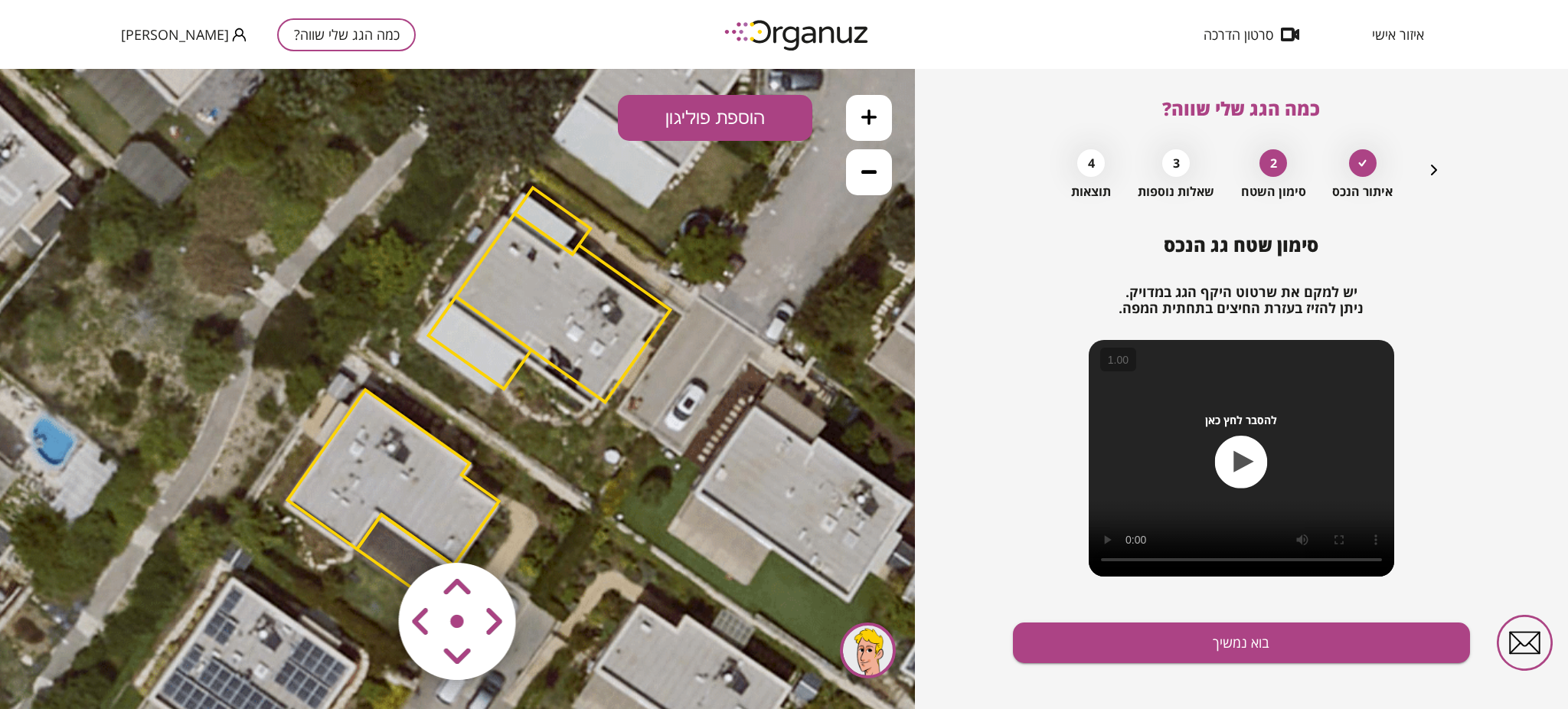 click at bounding box center [366, 531] 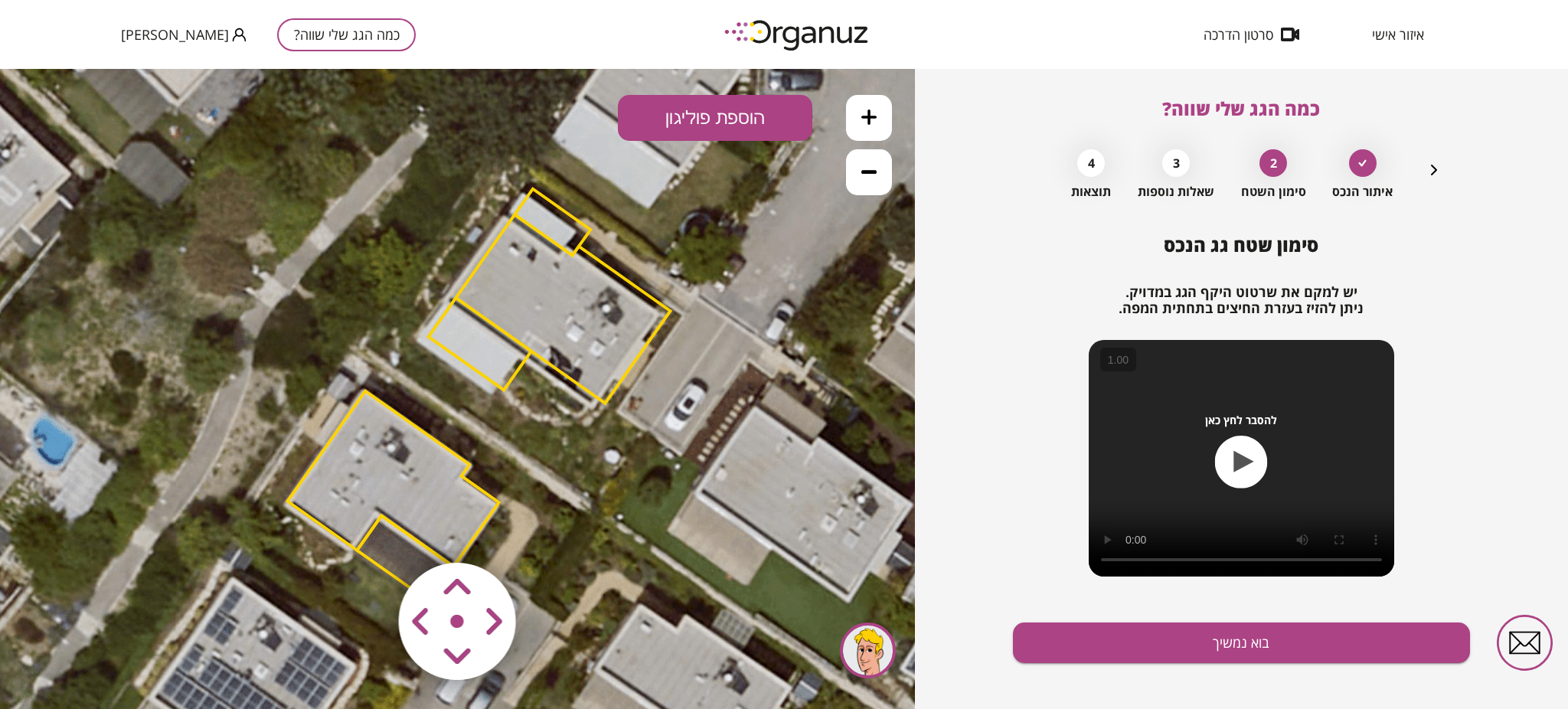 click at bounding box center [366, 531] 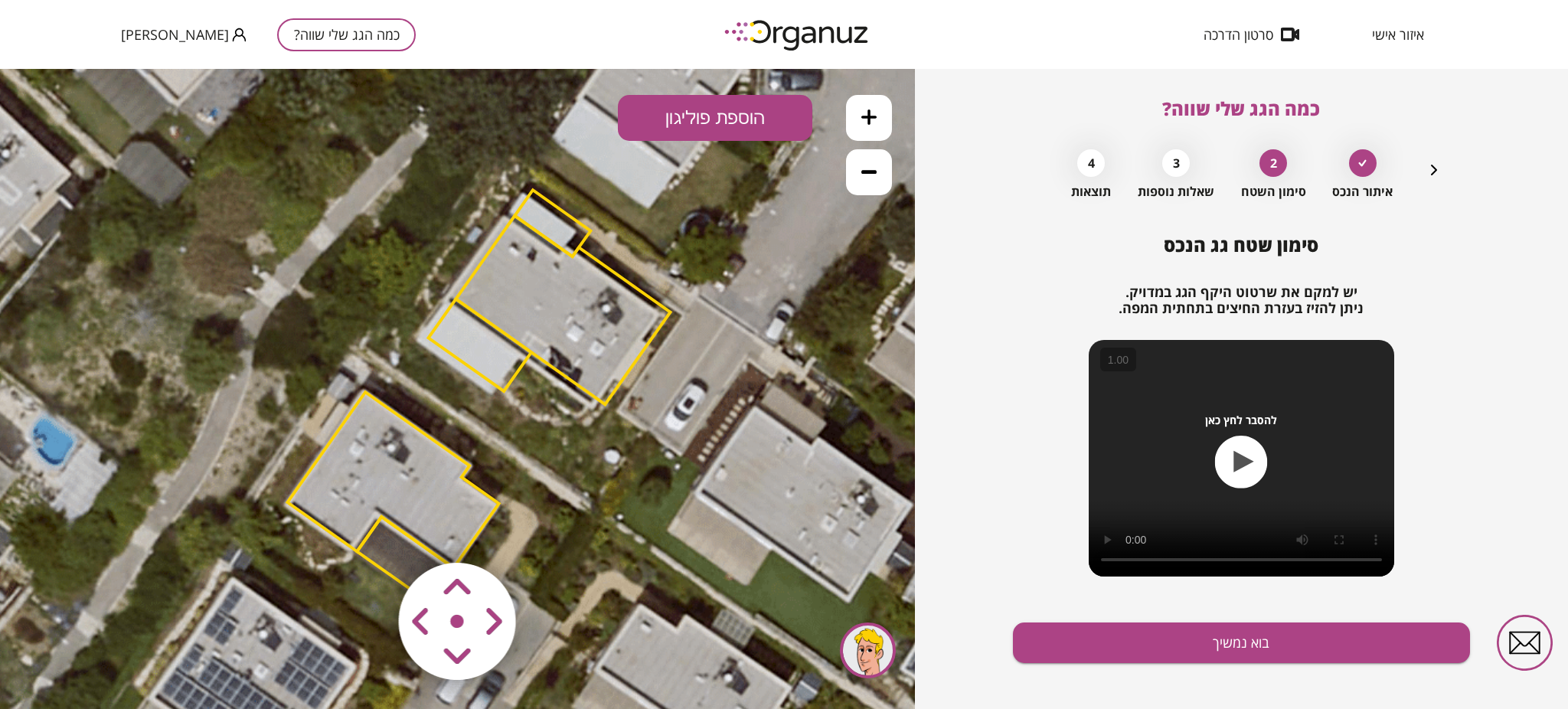 click on "הוספת פוליגון" at bounding box center (715, 118) 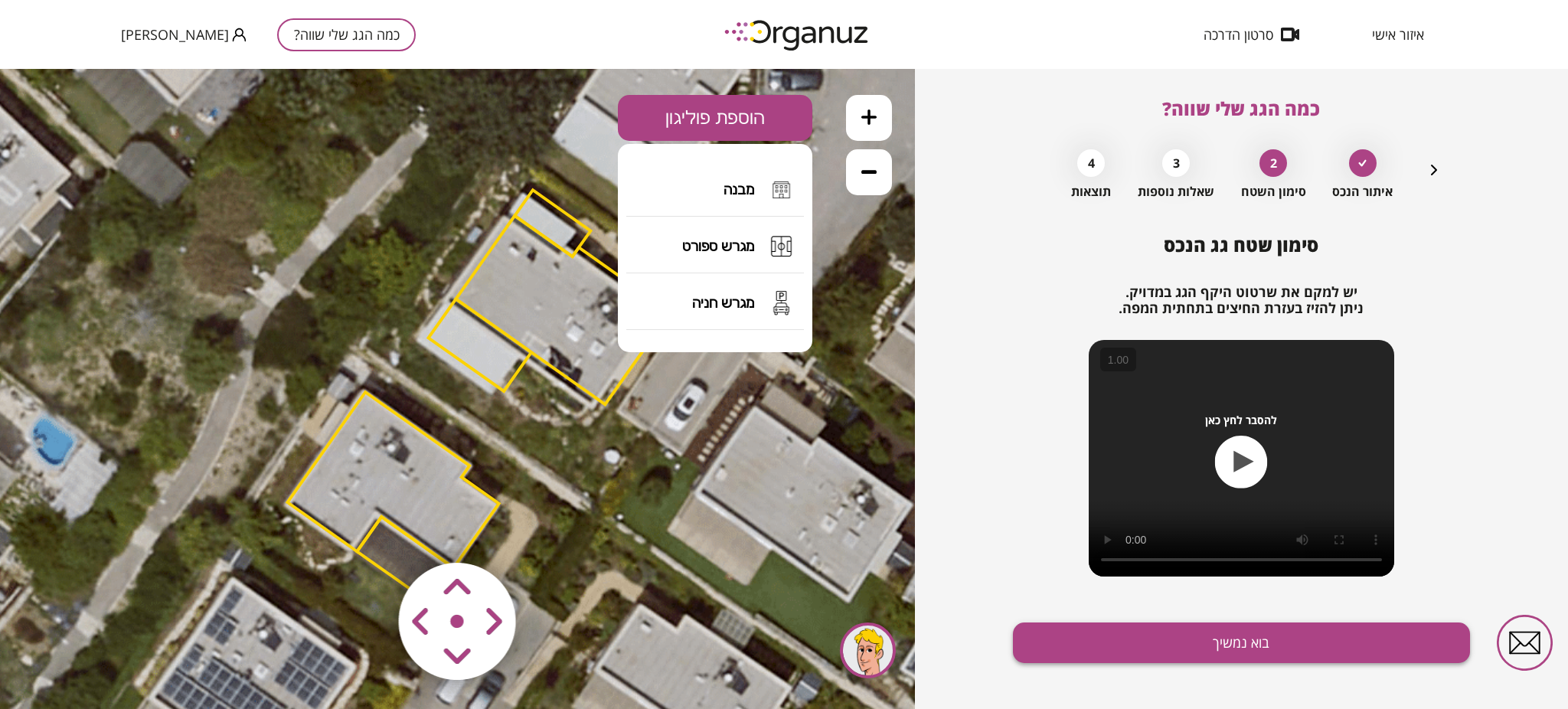 click on "בוא נמשיך" at bounding box center (1241, 642) 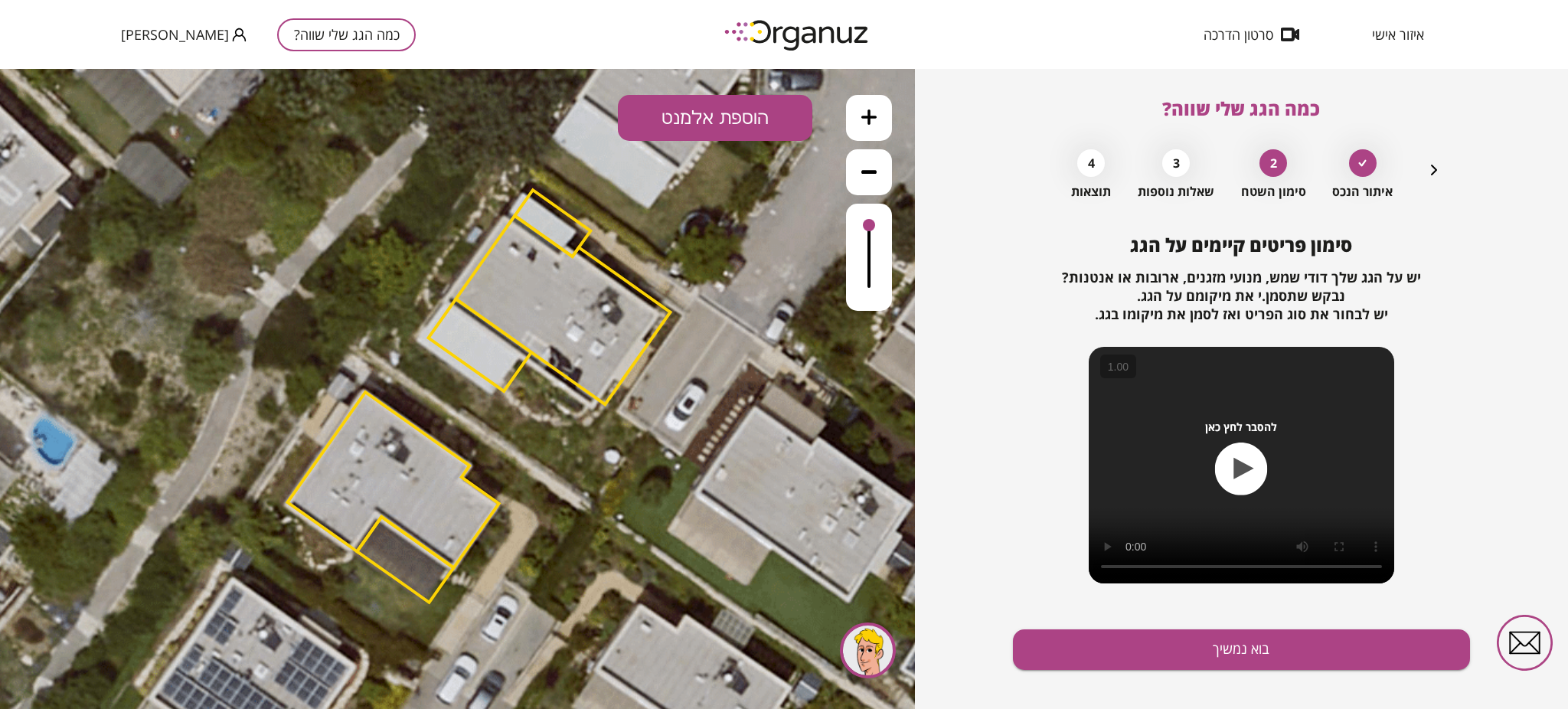 click on "הוספת אלמנט" at bounding box center [715, 118] 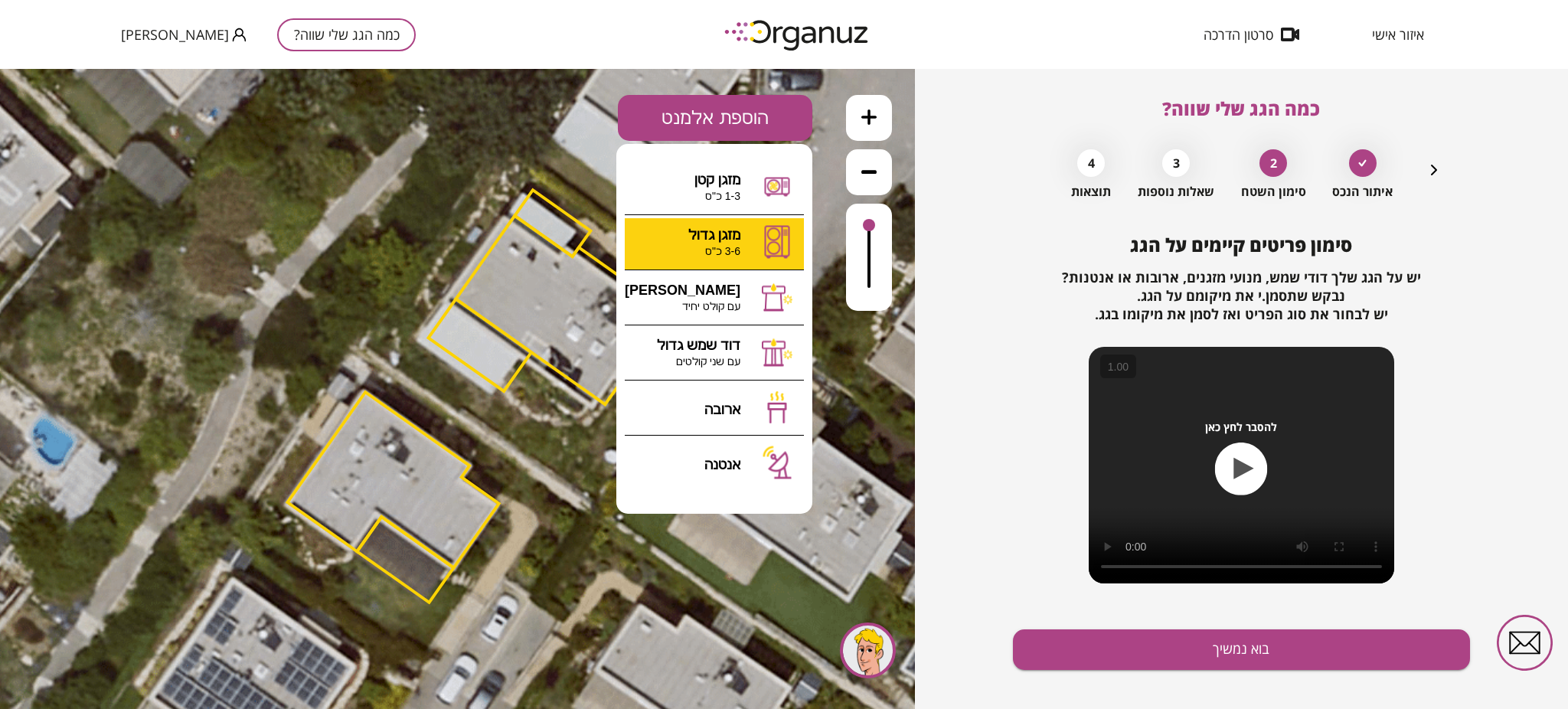 click on ".st0 {
fill: #FFFFFF;
}
10" at bounding box center (457, 389) 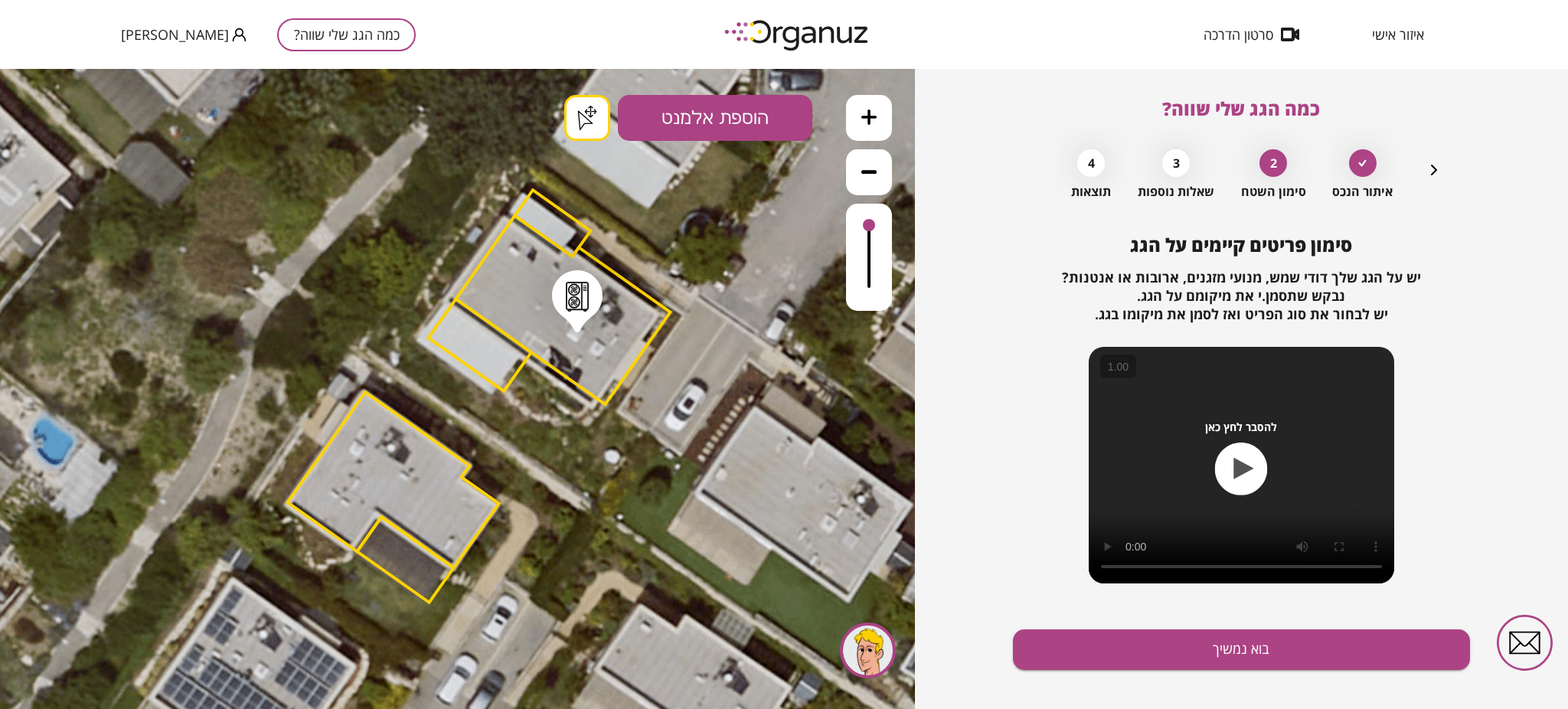 click on ".st0 {
fill: #FFFFFF;
}
.st0 {
fill: #FFFFFF;
}" at bounding box center [458, 1028] 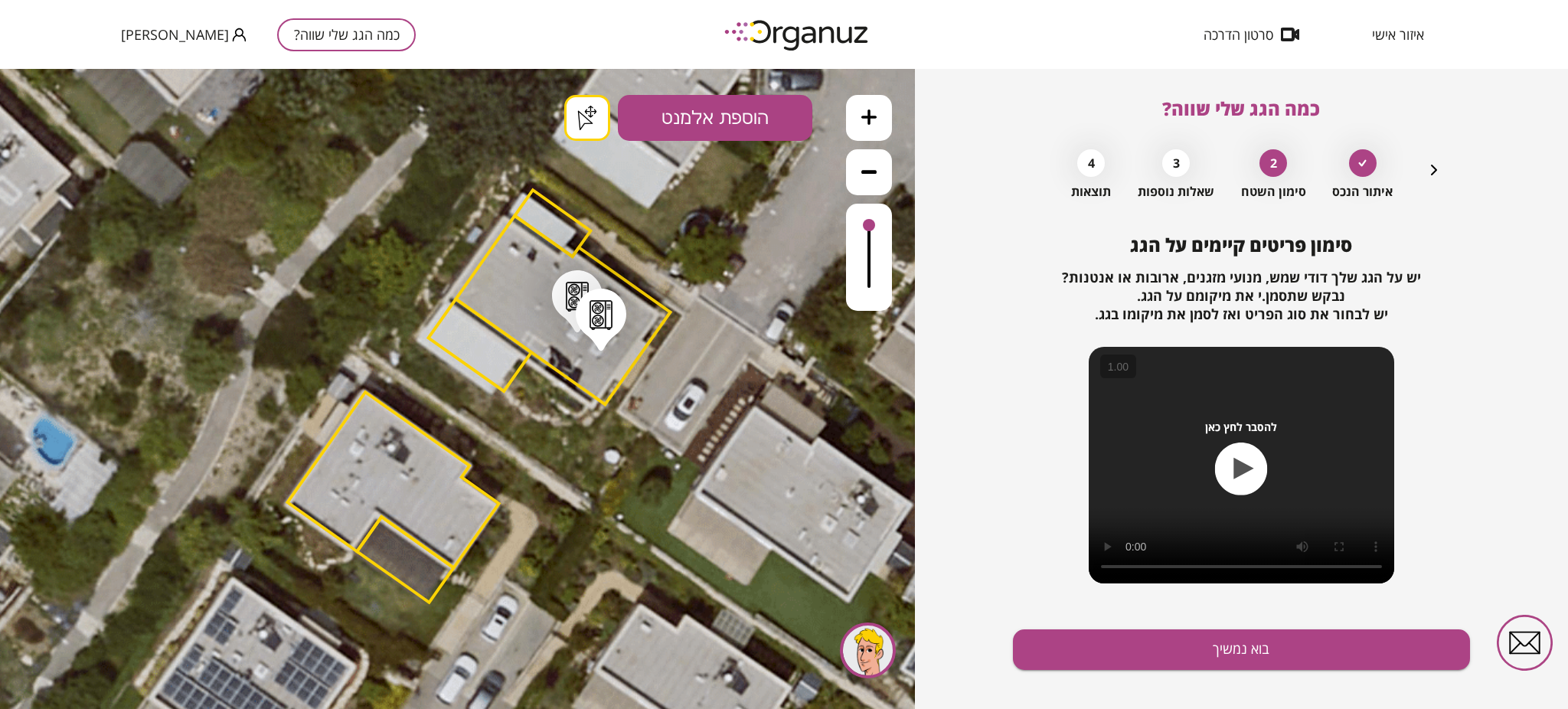 click on ".st0 {
fill: #FFFFFF;
}
.st0 {
fill: #FFFFFF;
}
.st0 {
fill: #FFFFFF;
}" at bounding box center [458, 1028] 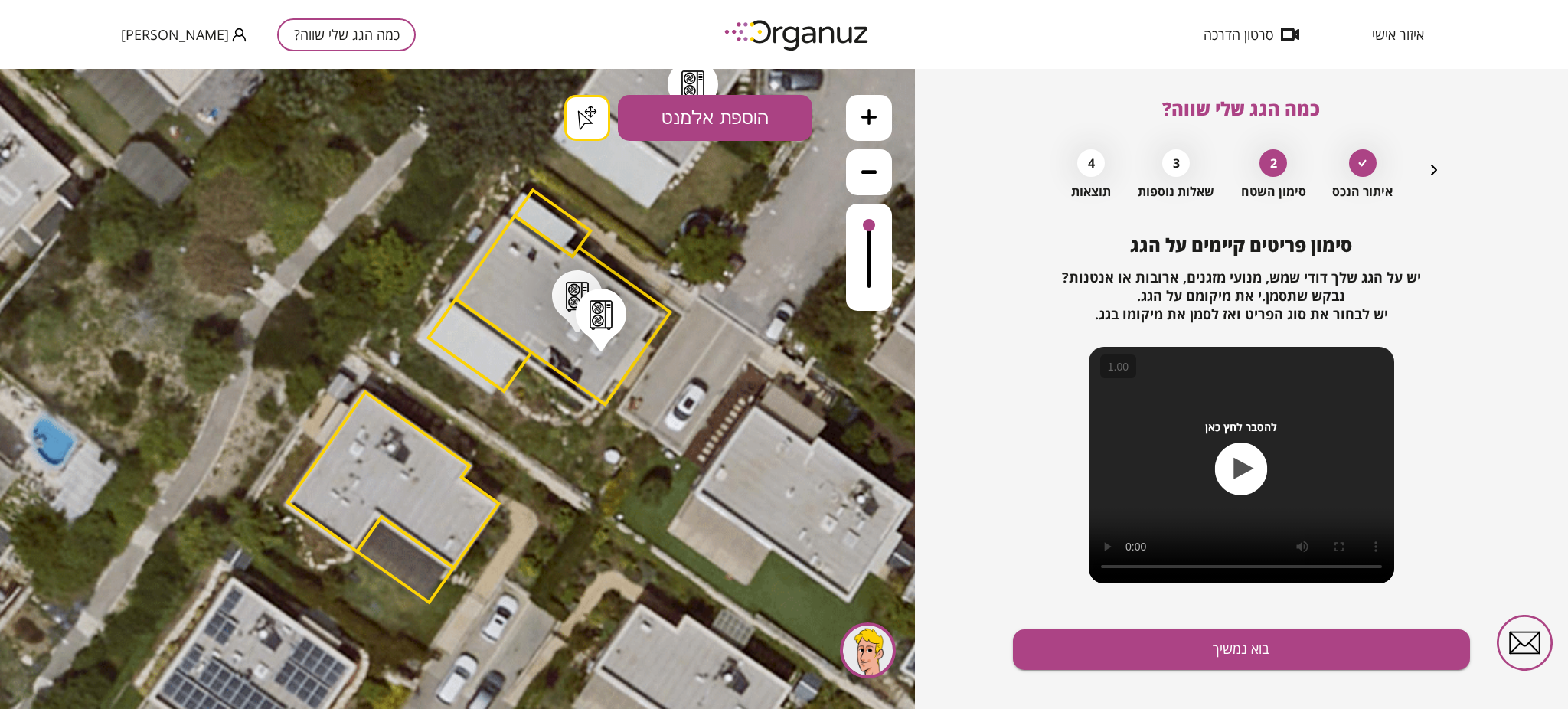 click on "הוספת אלמנט" at bounding box center (715, 118) 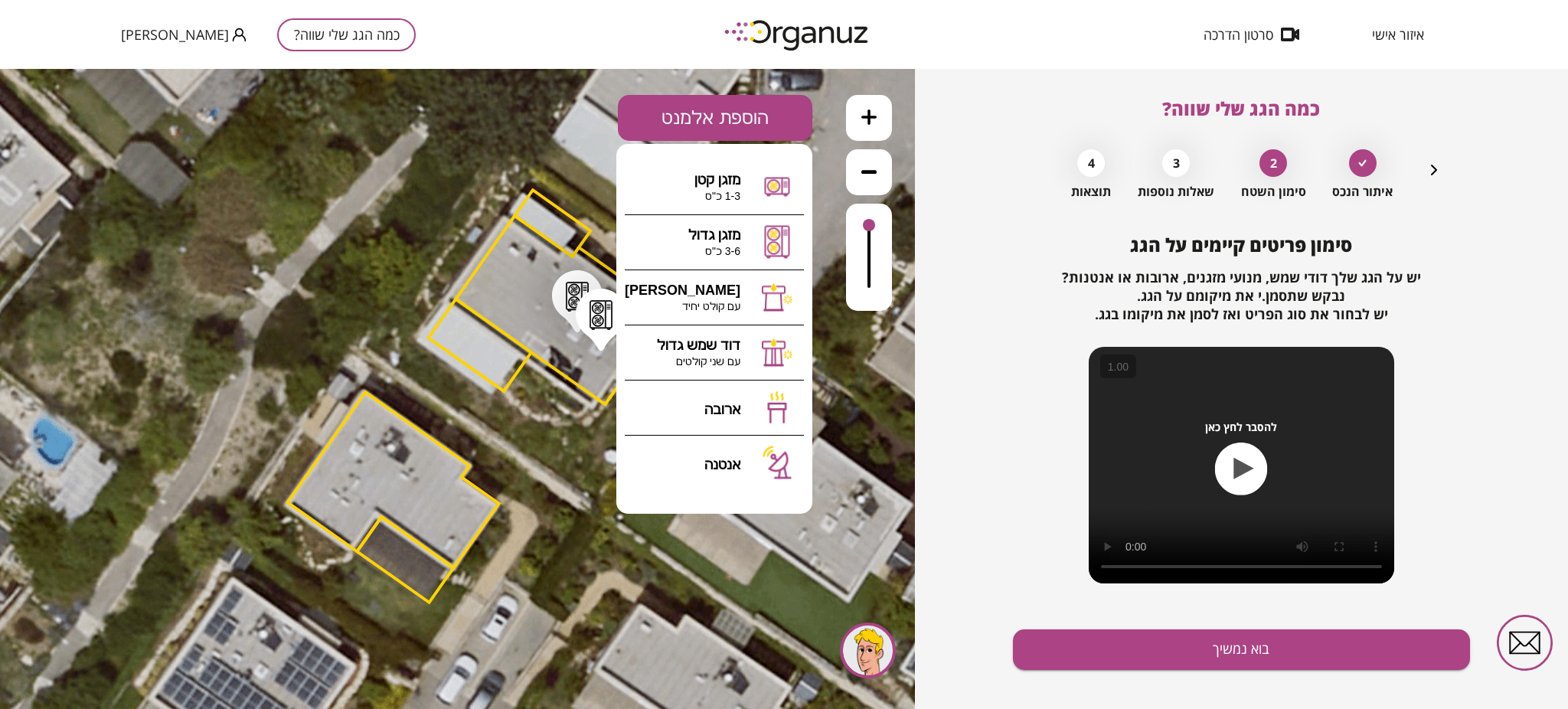 click 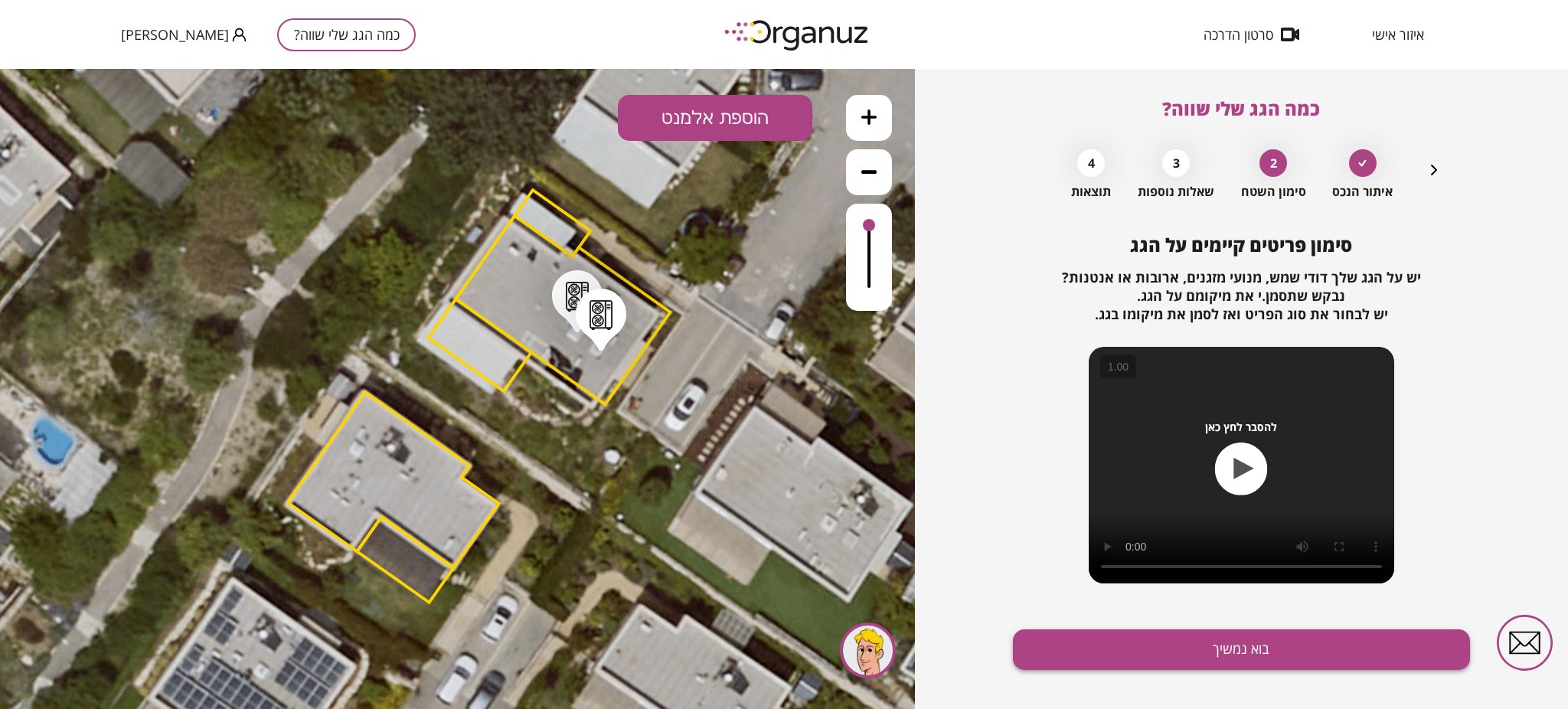click on "בוא נמשיך" at bounding box center (1241, 649) 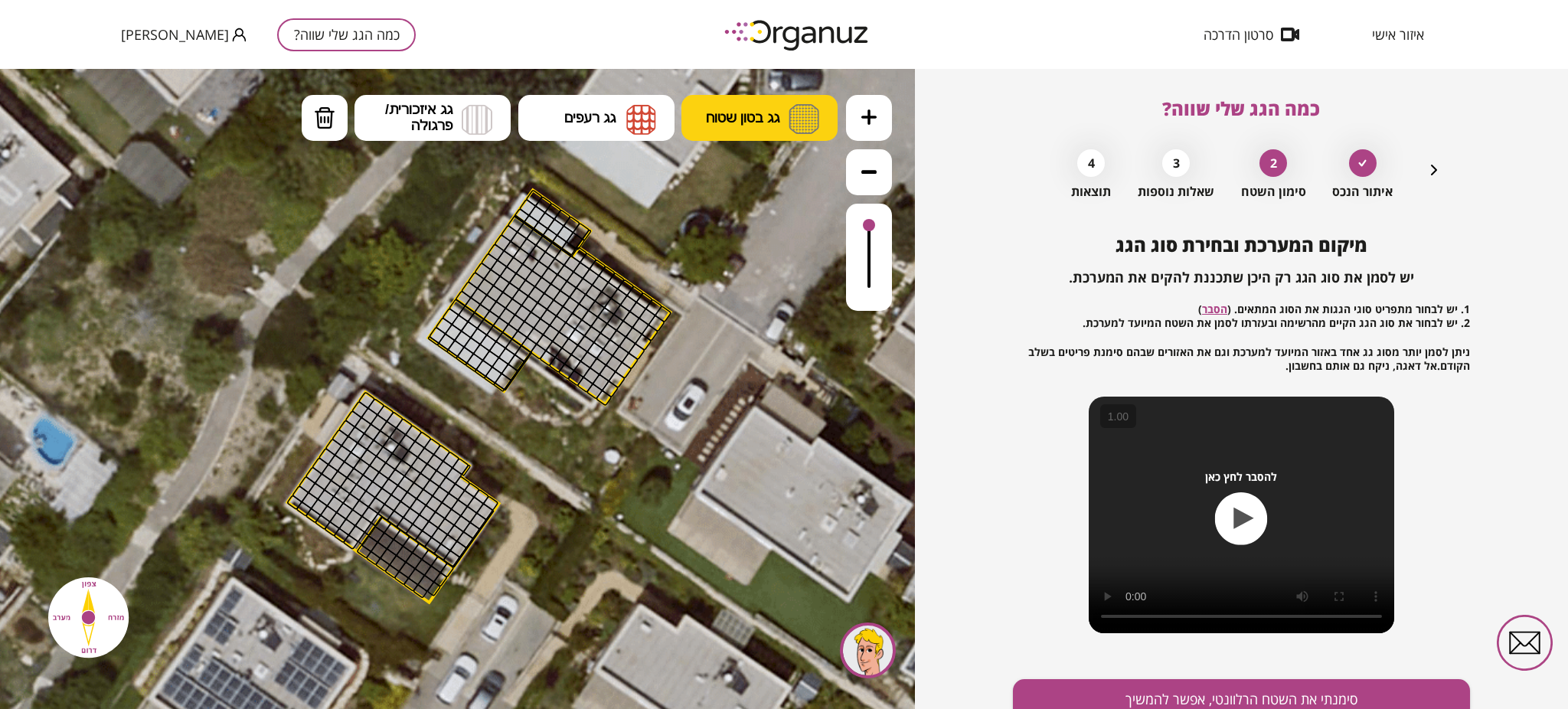 click on "גג בטון שטוח" at bounding box center (760, 118) 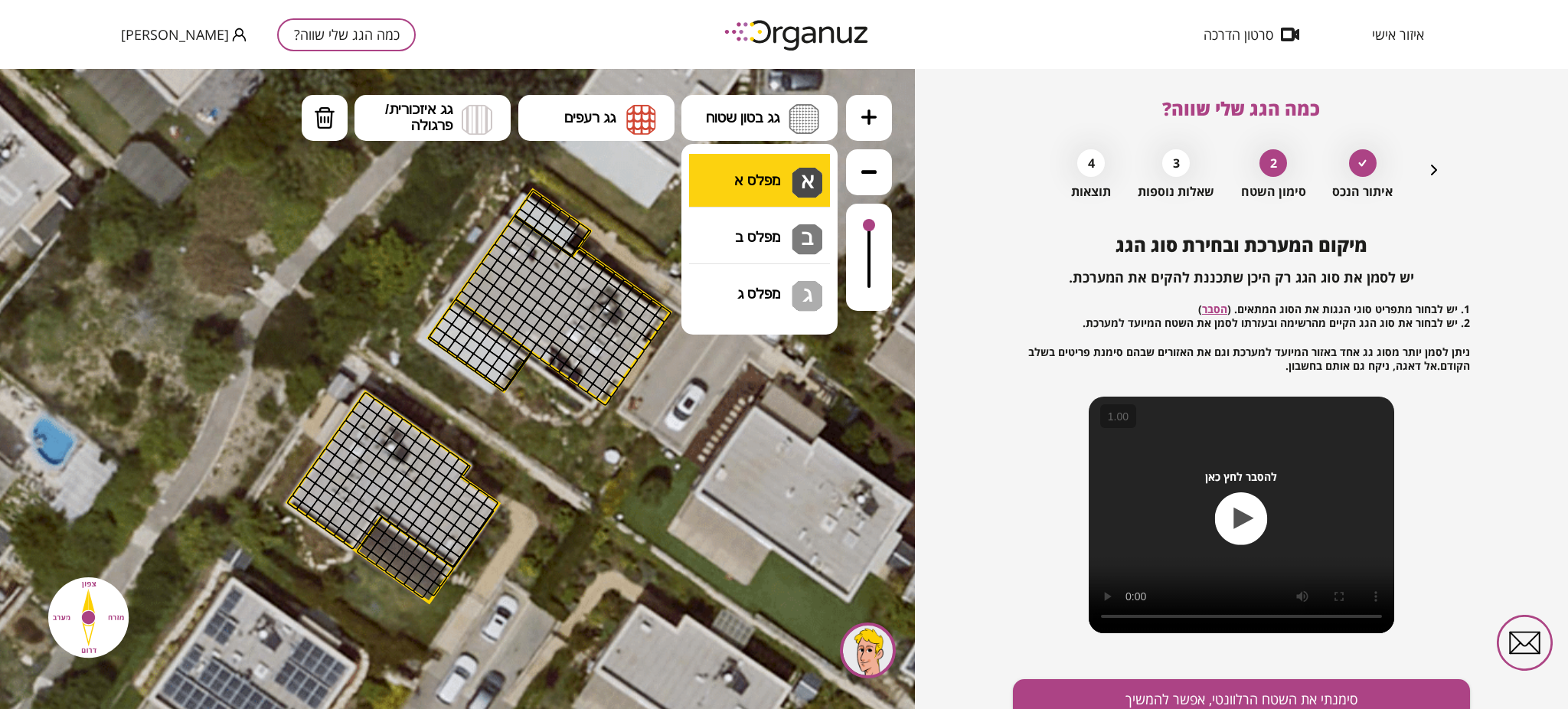 click on ".st0 {
fill: #FFFFFF;
}
.st0 {
fill: #FFFFFF;
}" at bounding box center (457, 389) 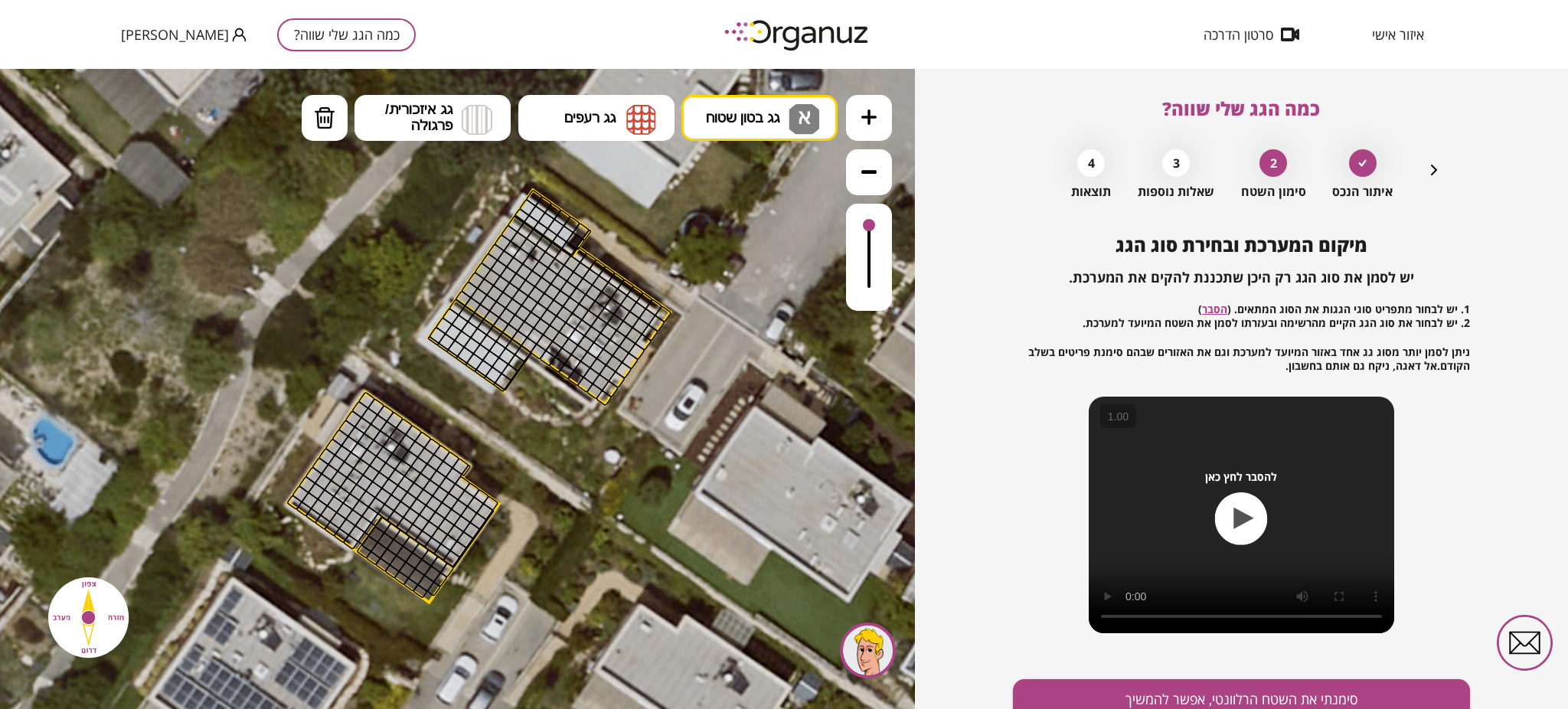 click at bounding box center [472, 305] 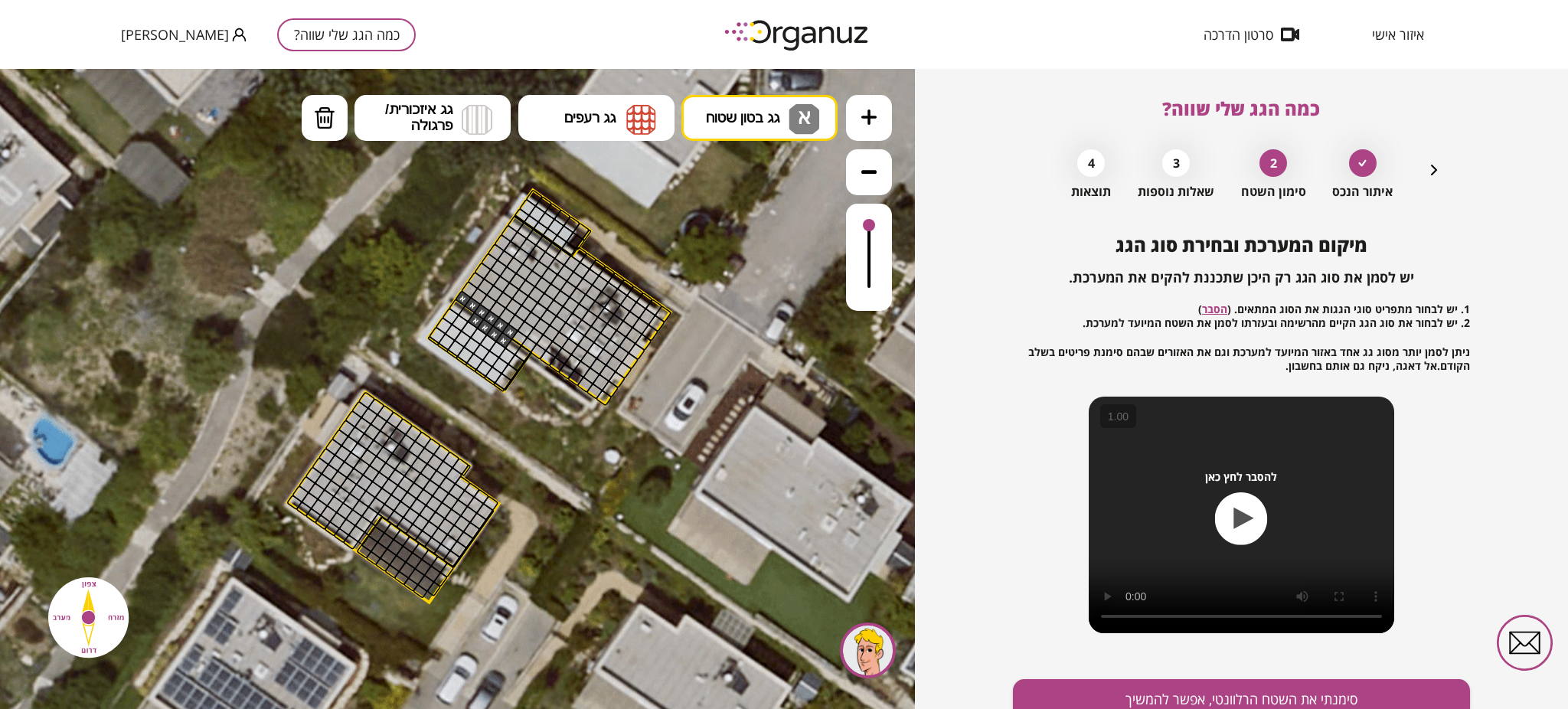 drag, startPoint x: 462, startPoint y: 299, endPoint x: 483, endPoint y: 315, distance: 26.40076 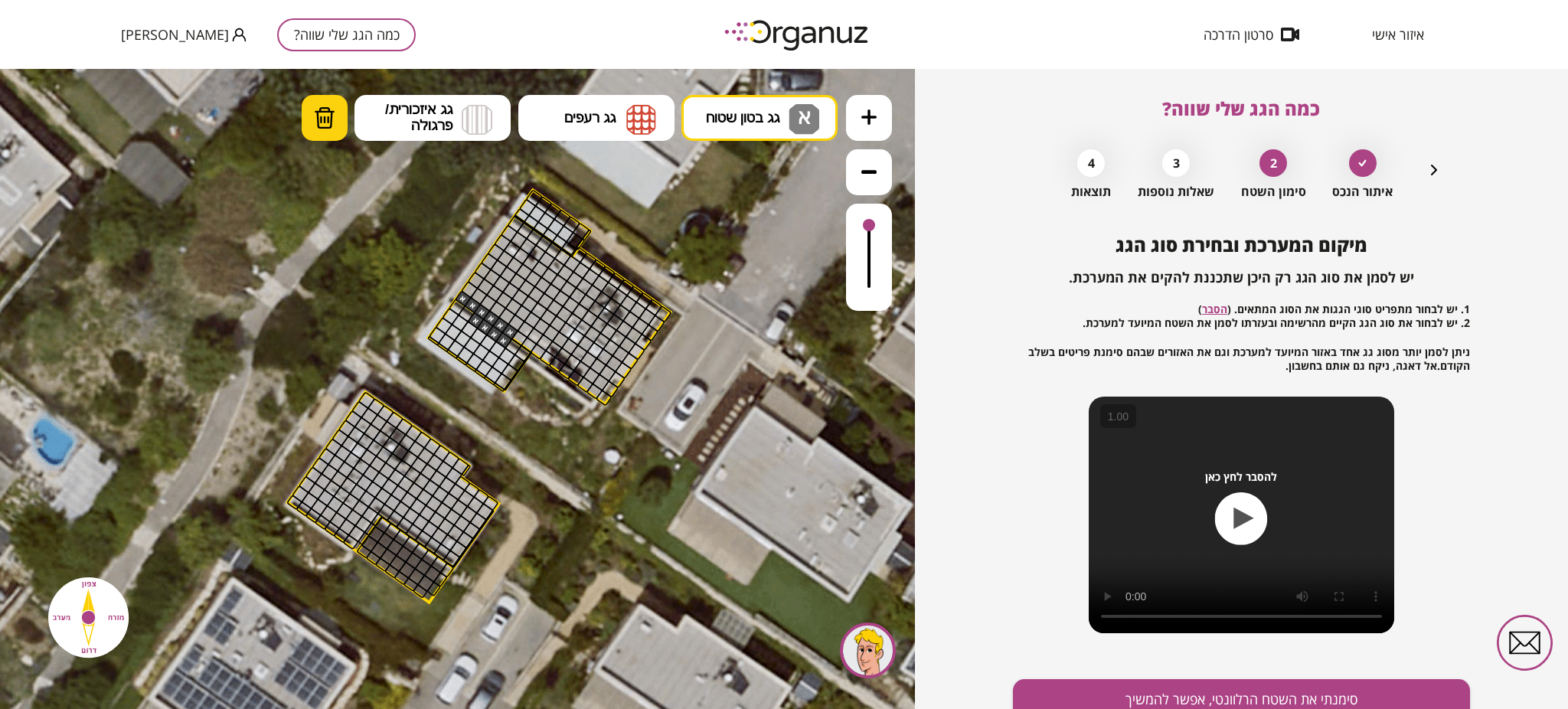 click at bounding box center [325, 118] 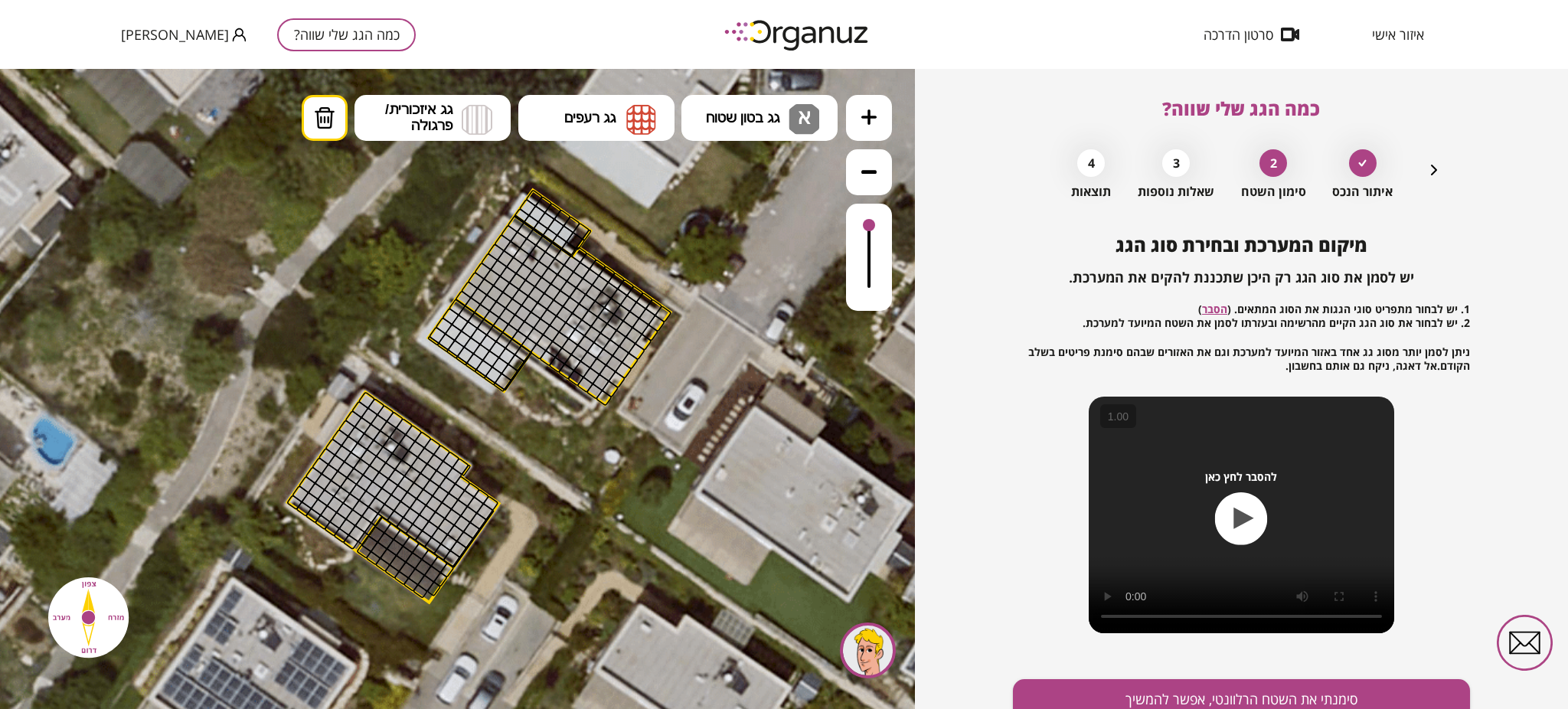 drag, startPoint x: 493, startPoint y: 335, endPoint x: 469, endPoint y: 305, distance: 38.4187 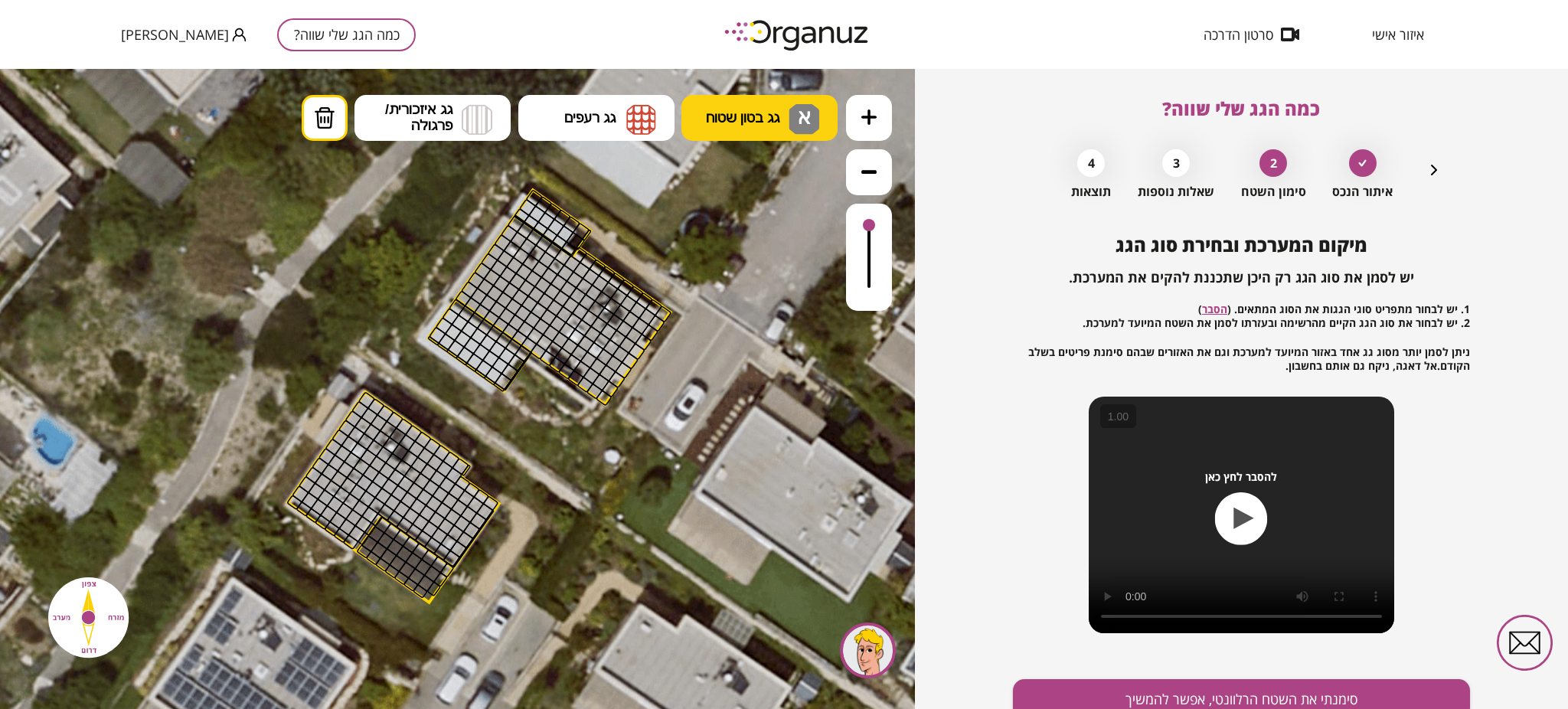 click on "גג בטון שטוח" at bounding box center [743, 118] 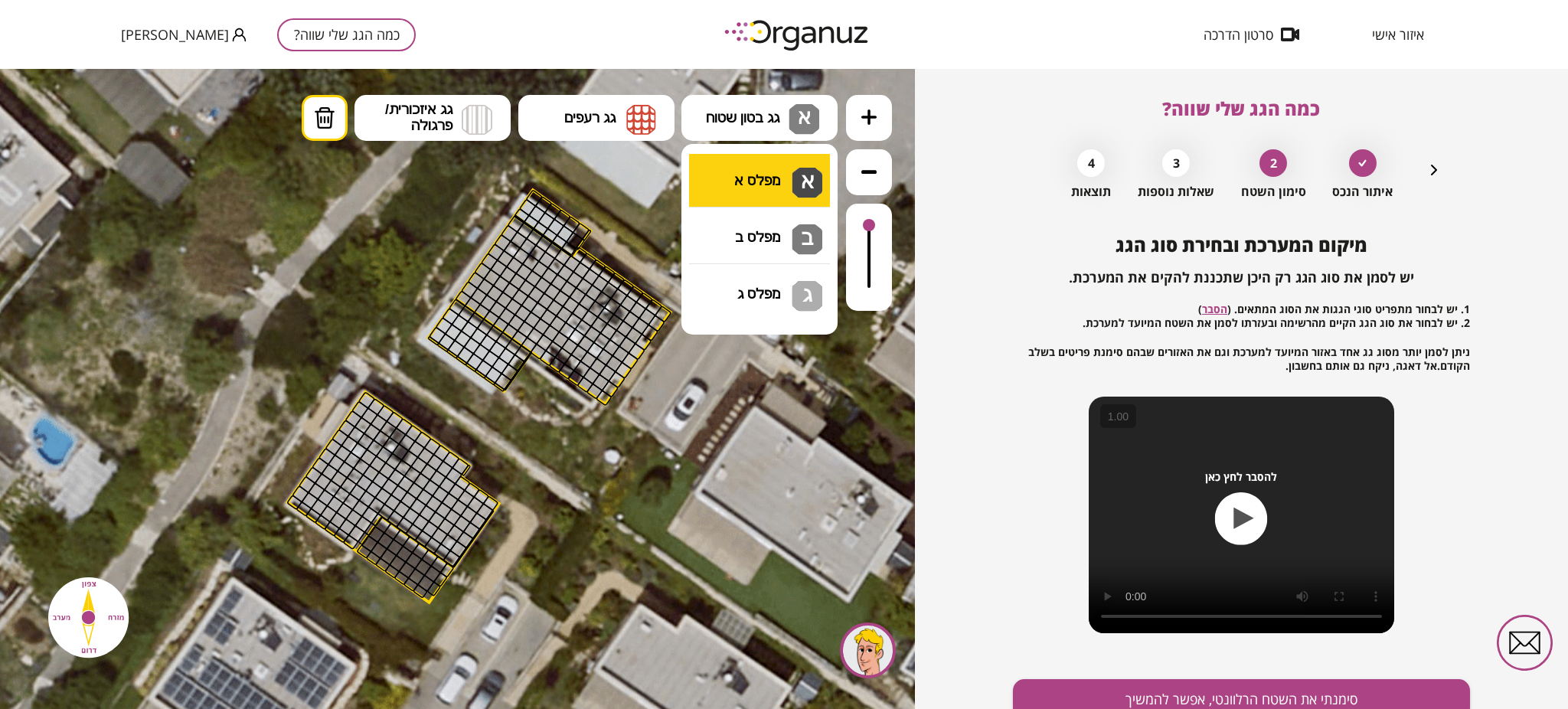click on ".st0 {
fill: #FFFFFF;
}
.st0 {
fill: #FFFFFF;
}" at bounding box center [457, 389] 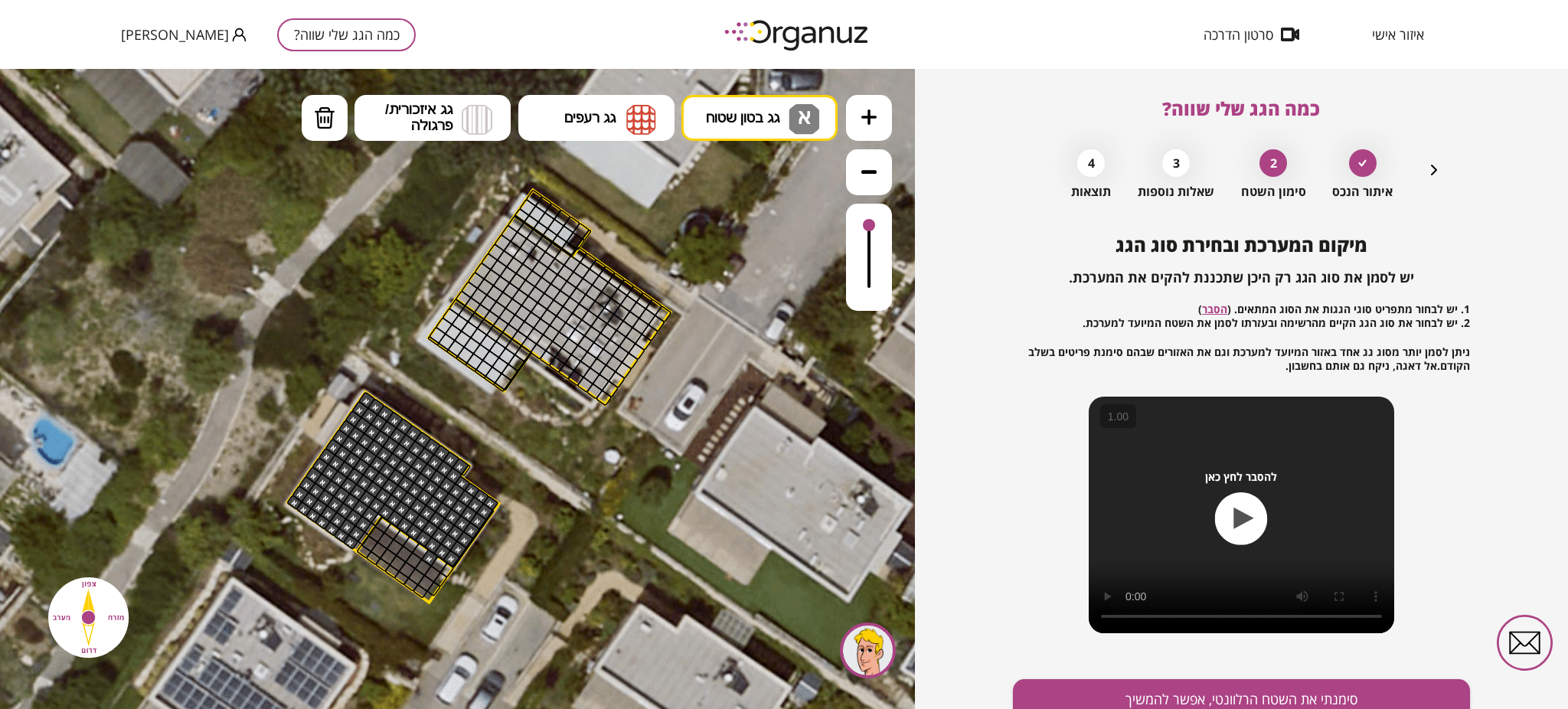 drag, startPoint x: 291, startPoint y: 501, endPoint x: 485, endPoint y: 501, distance: 194 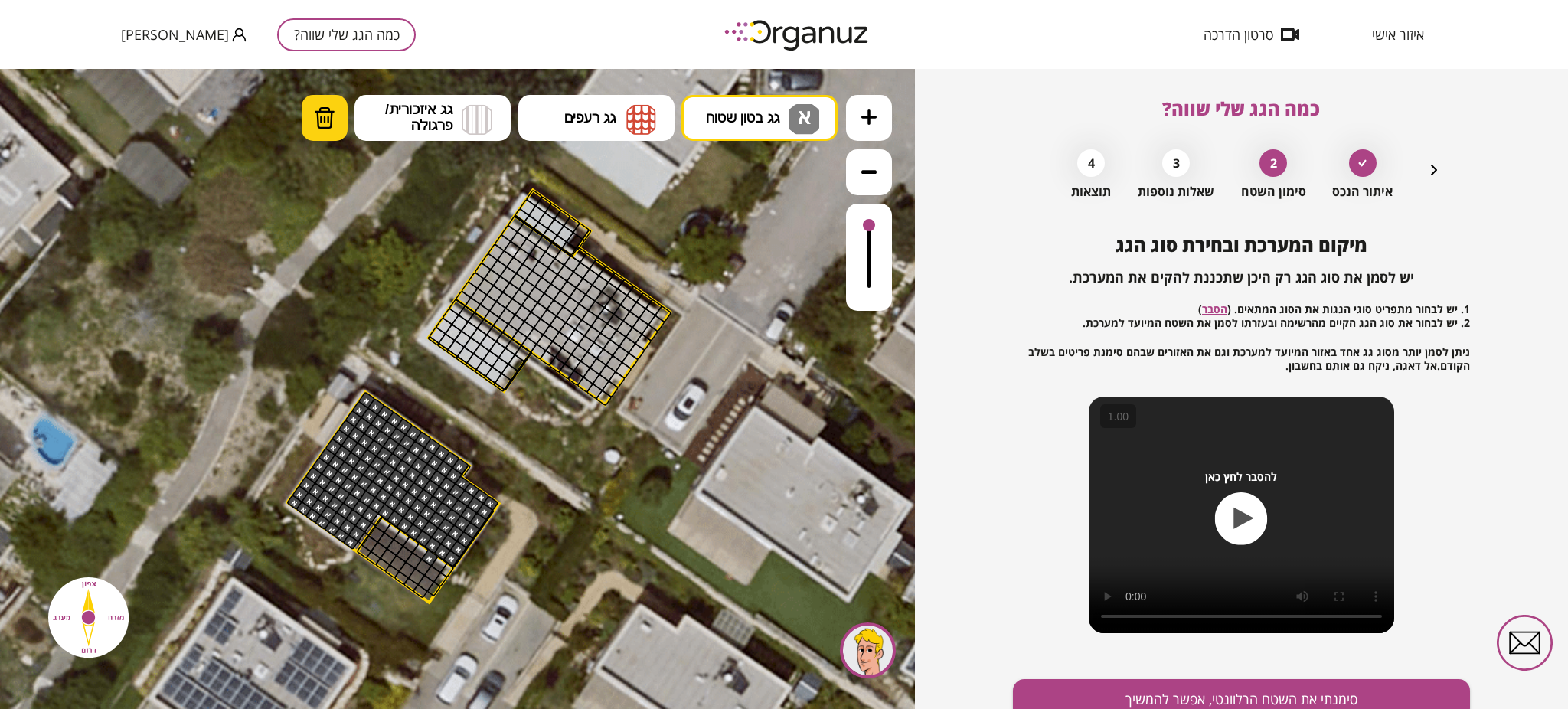 click on "מחיקה" at bounding box center (325, 118) 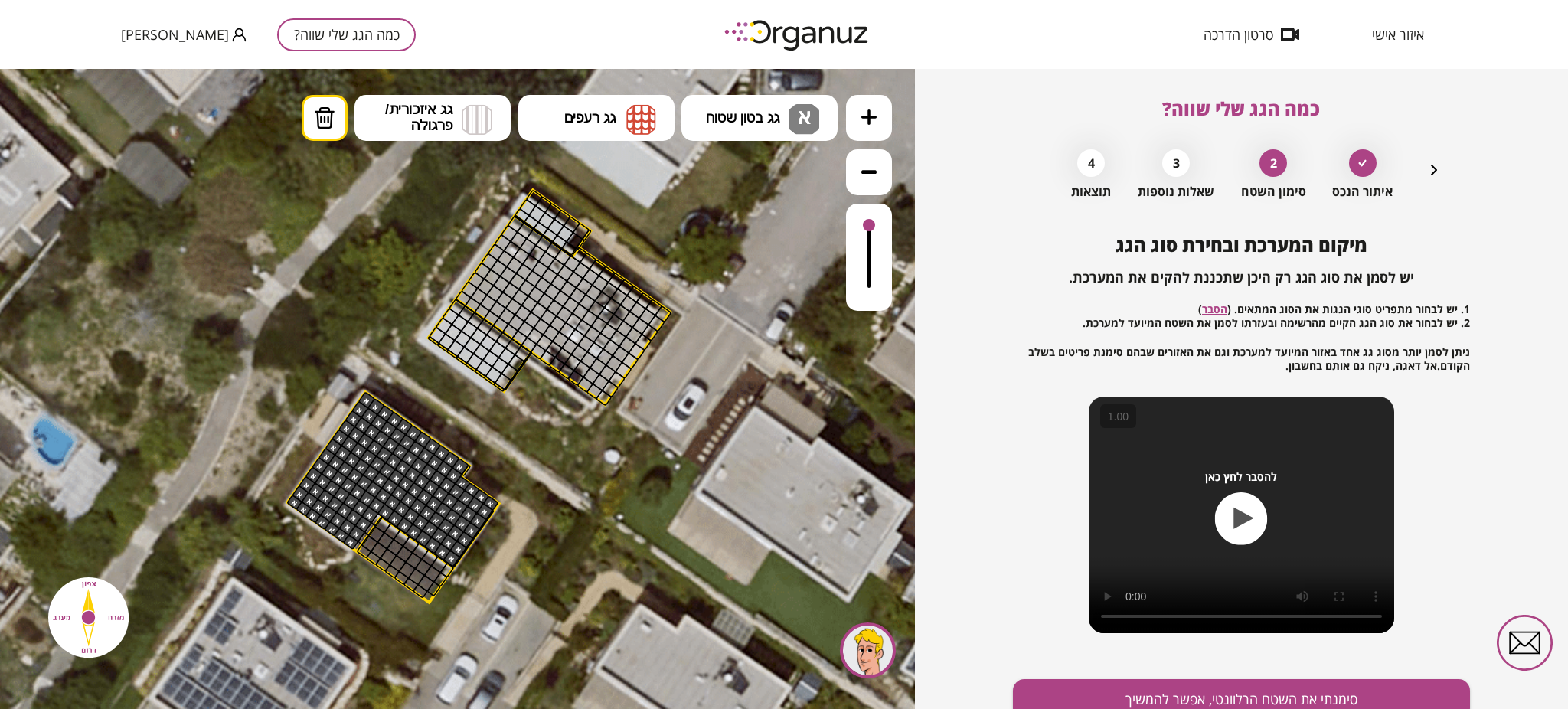 click at bounding box center [430, 557] 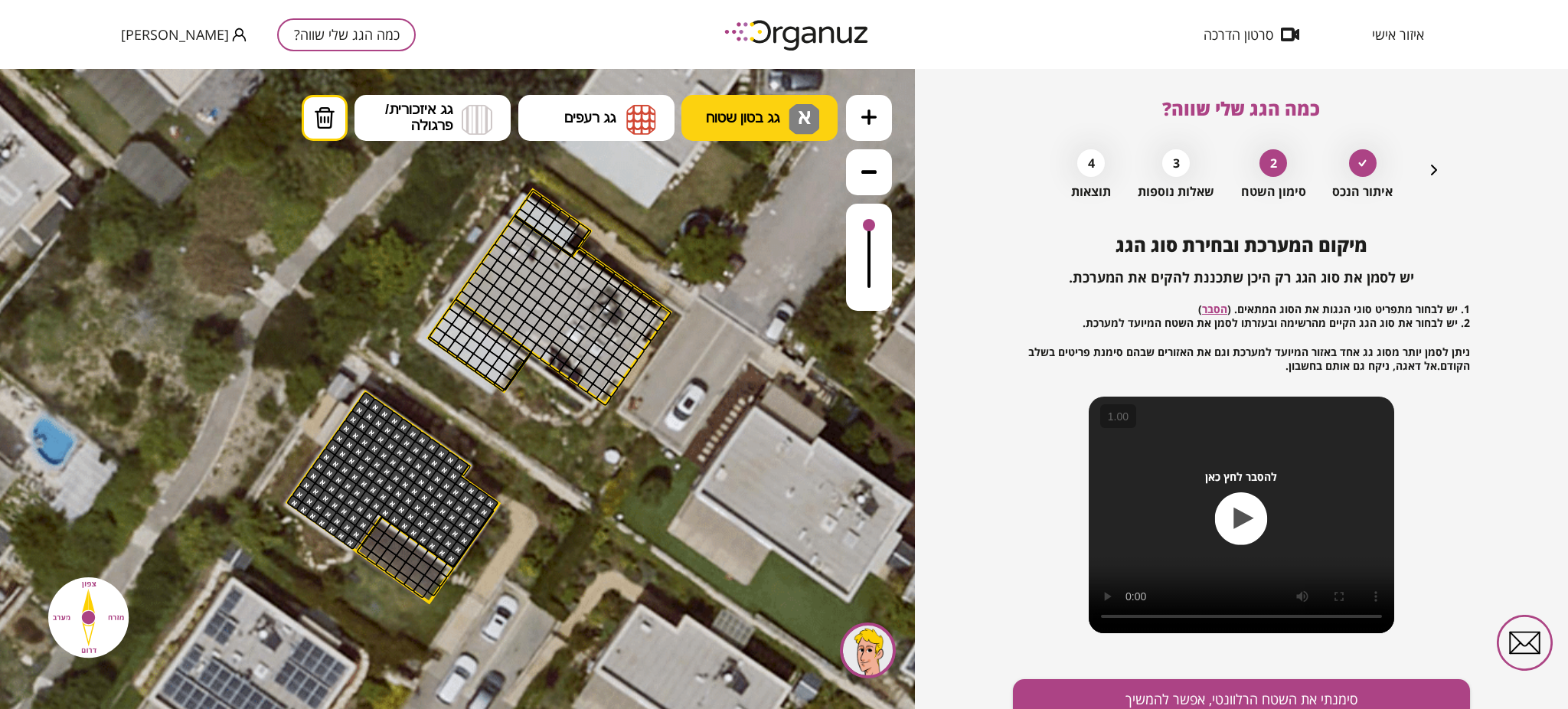 click on "גג בטון שטוח" at bounding box center [743, 118] 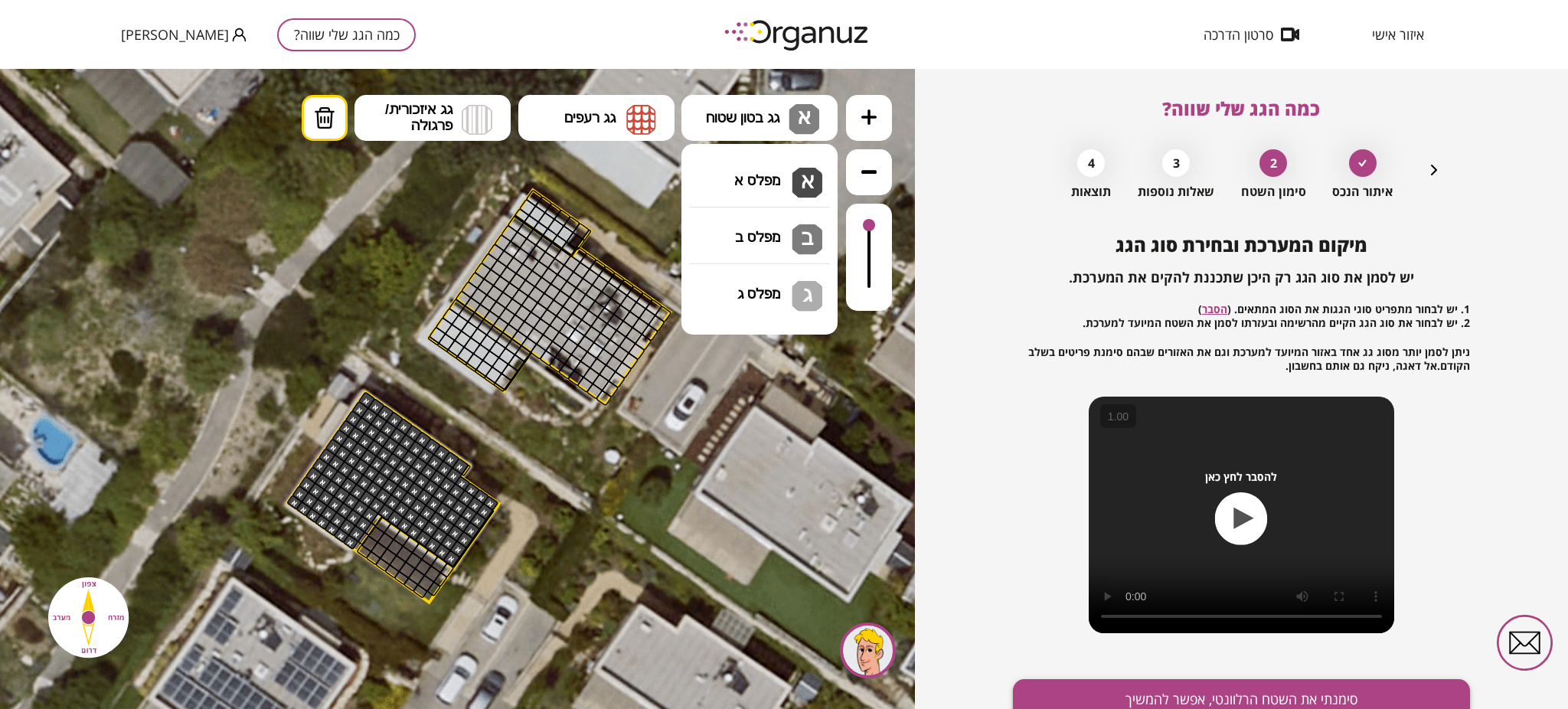 click on "סימנתי את השטח הרלוונטי, אפשר להמשיך" at bounding box center [1241, 699] 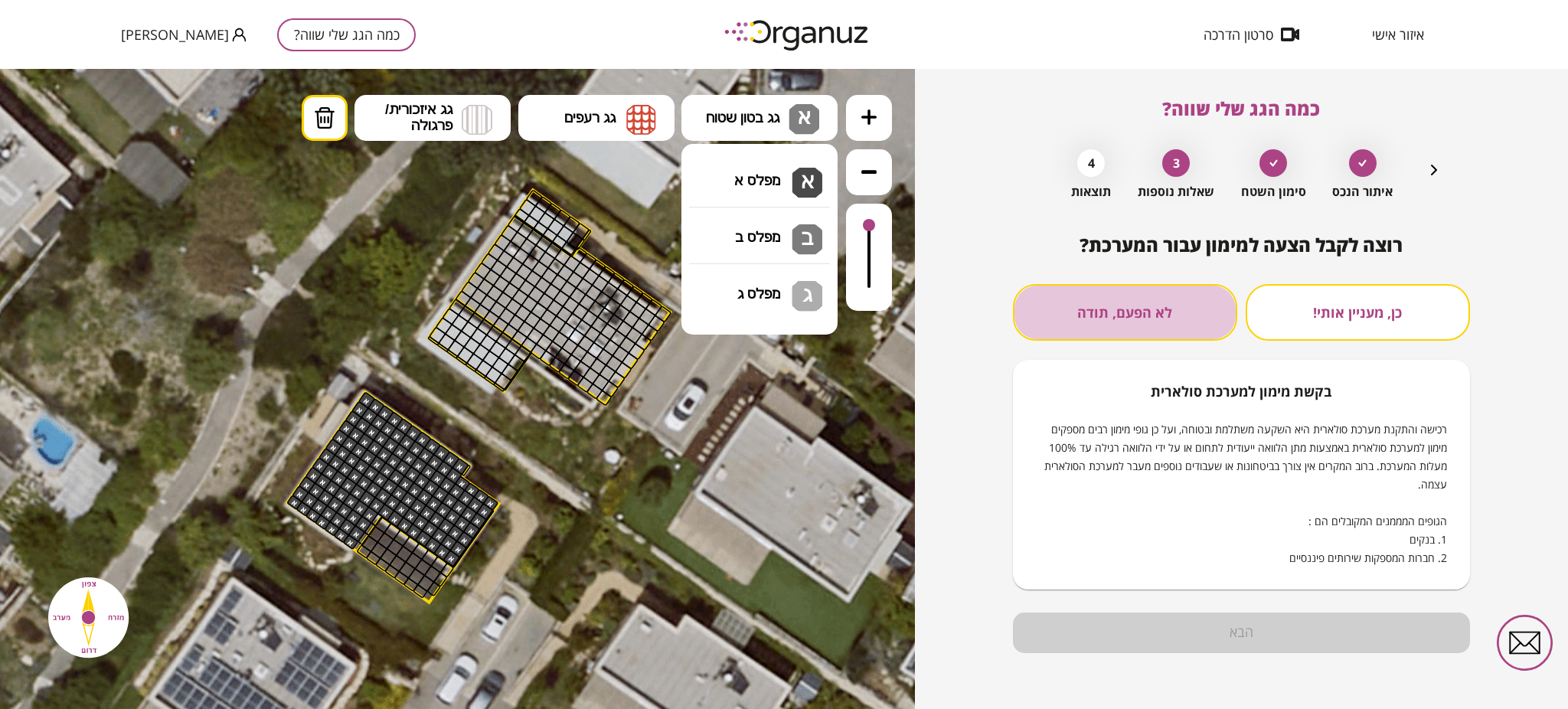 click on "לא הפעם, תודה" at bounding box center (1125, 312) 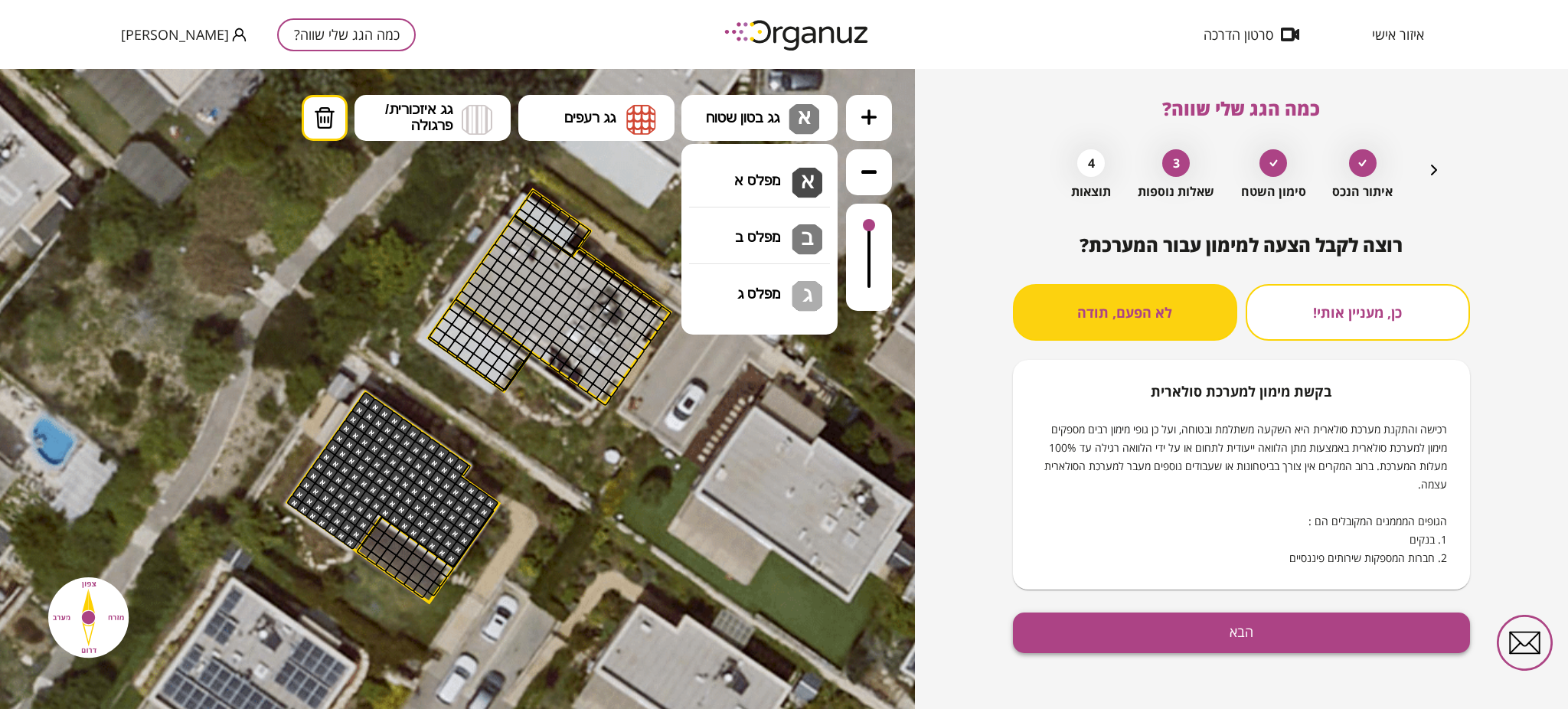 click on "הבא" at bounding box center [1241, 632] 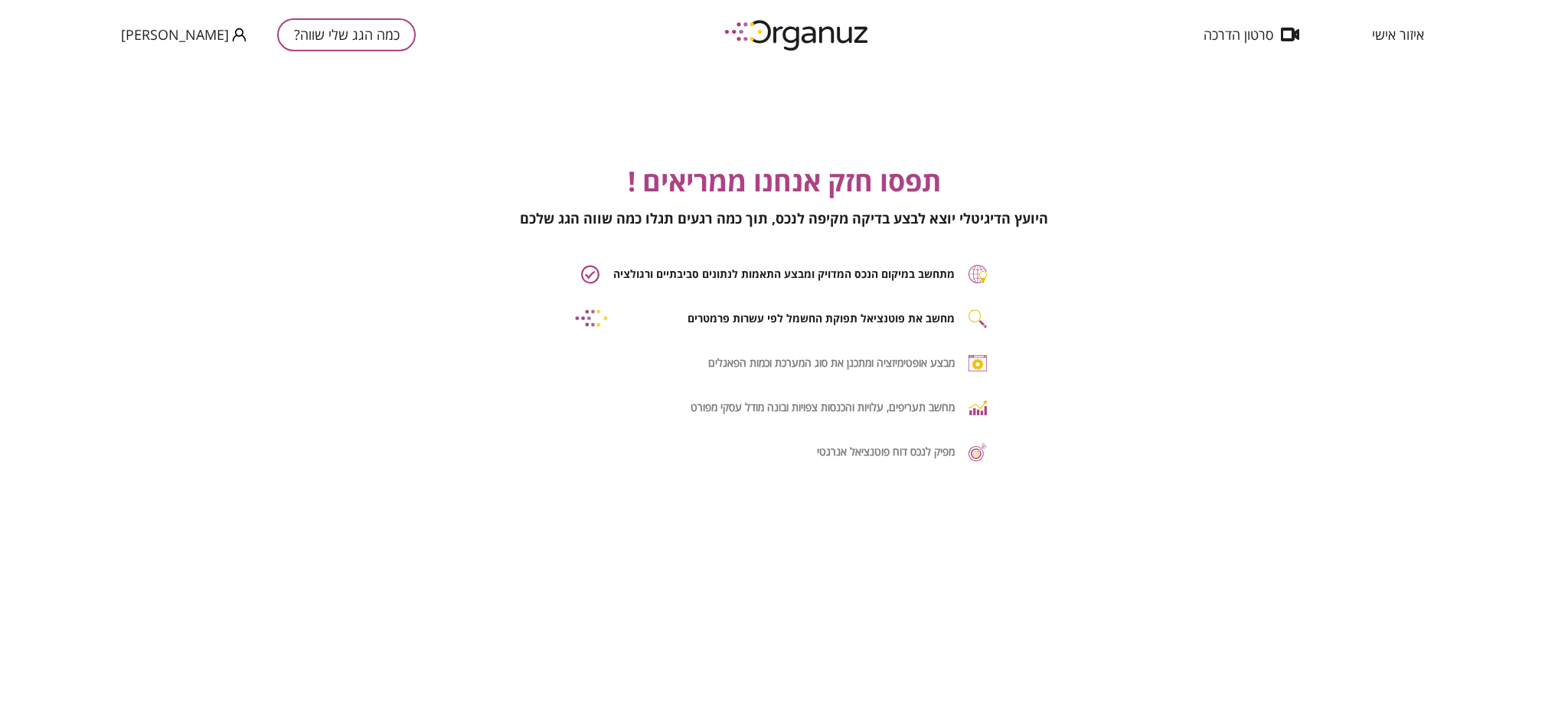 scroll, scrollTop: 0, scrollLeft: 1, axis: horizontal 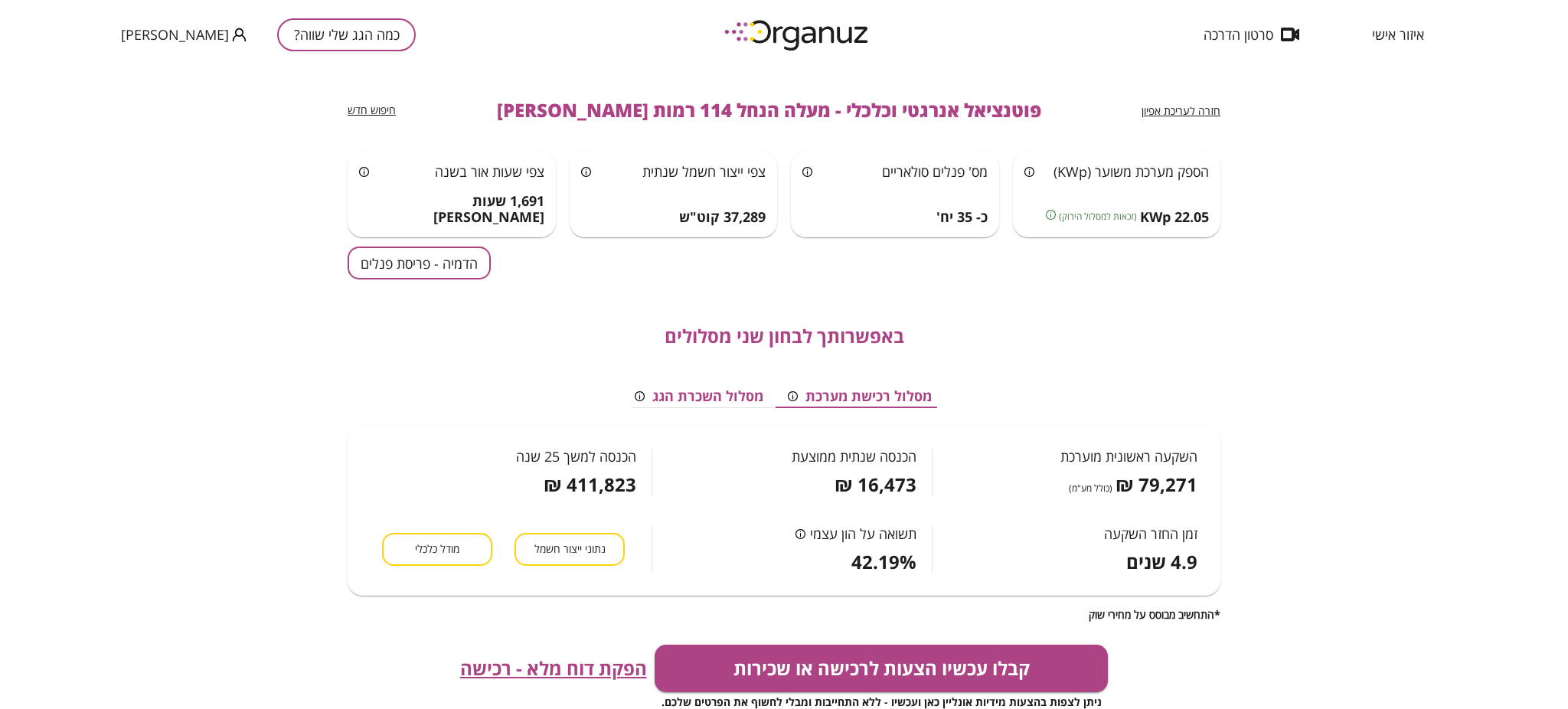 click on "מודל כלכלי" at bounding box center [437, 549] 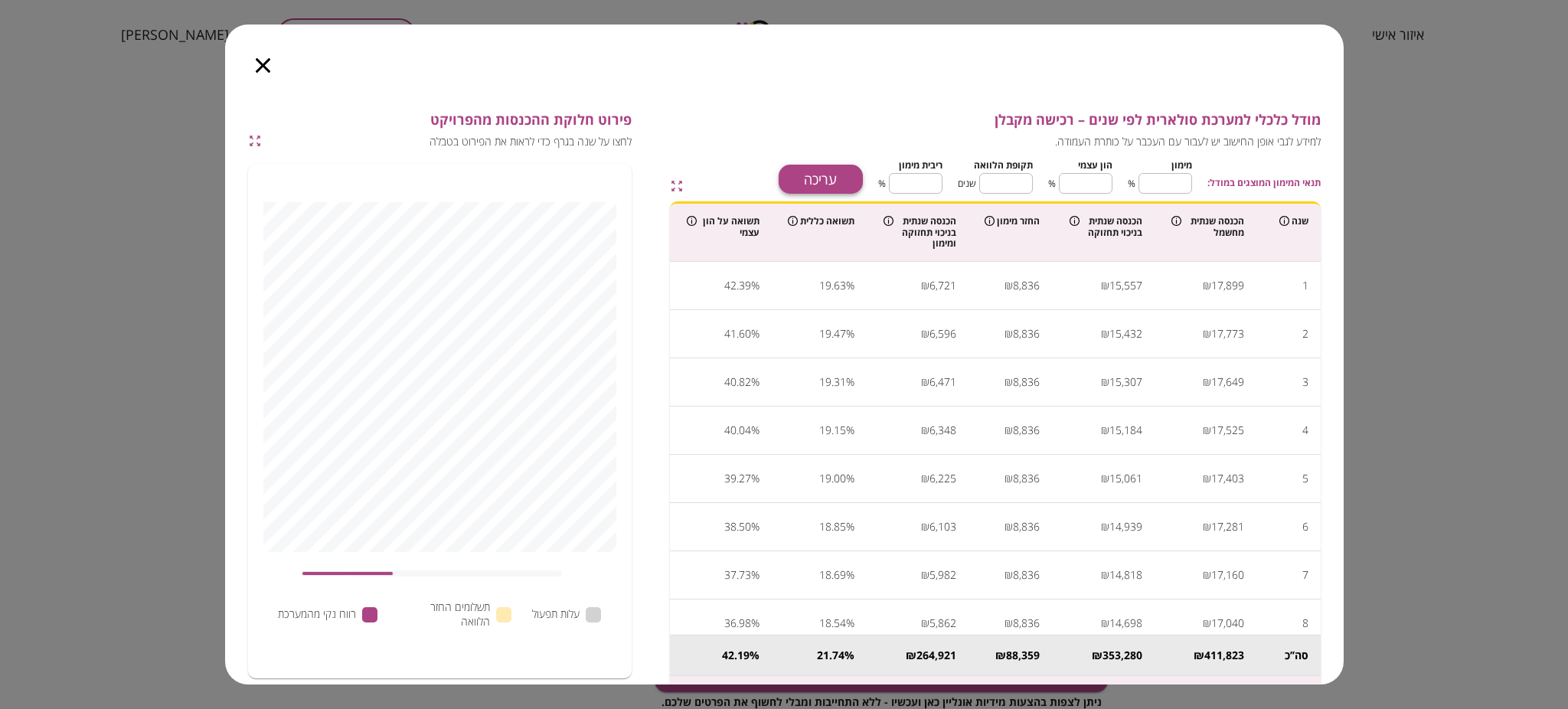 click on "עריכה" at bounding box center (821, 179) 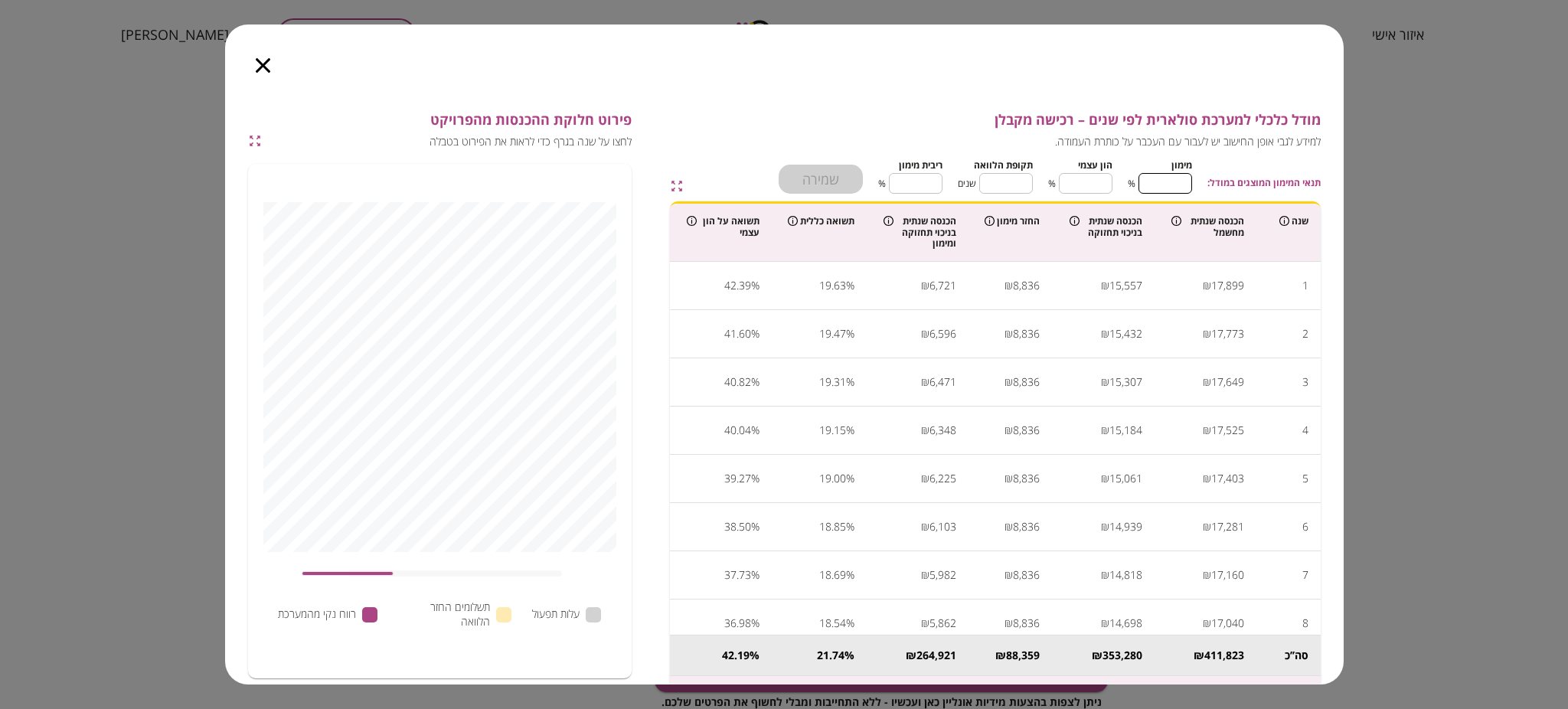 drag, startPoint x: 1144, startPoint y: 185, endPoint x: 1185, endPoint y: 185, distance: 41 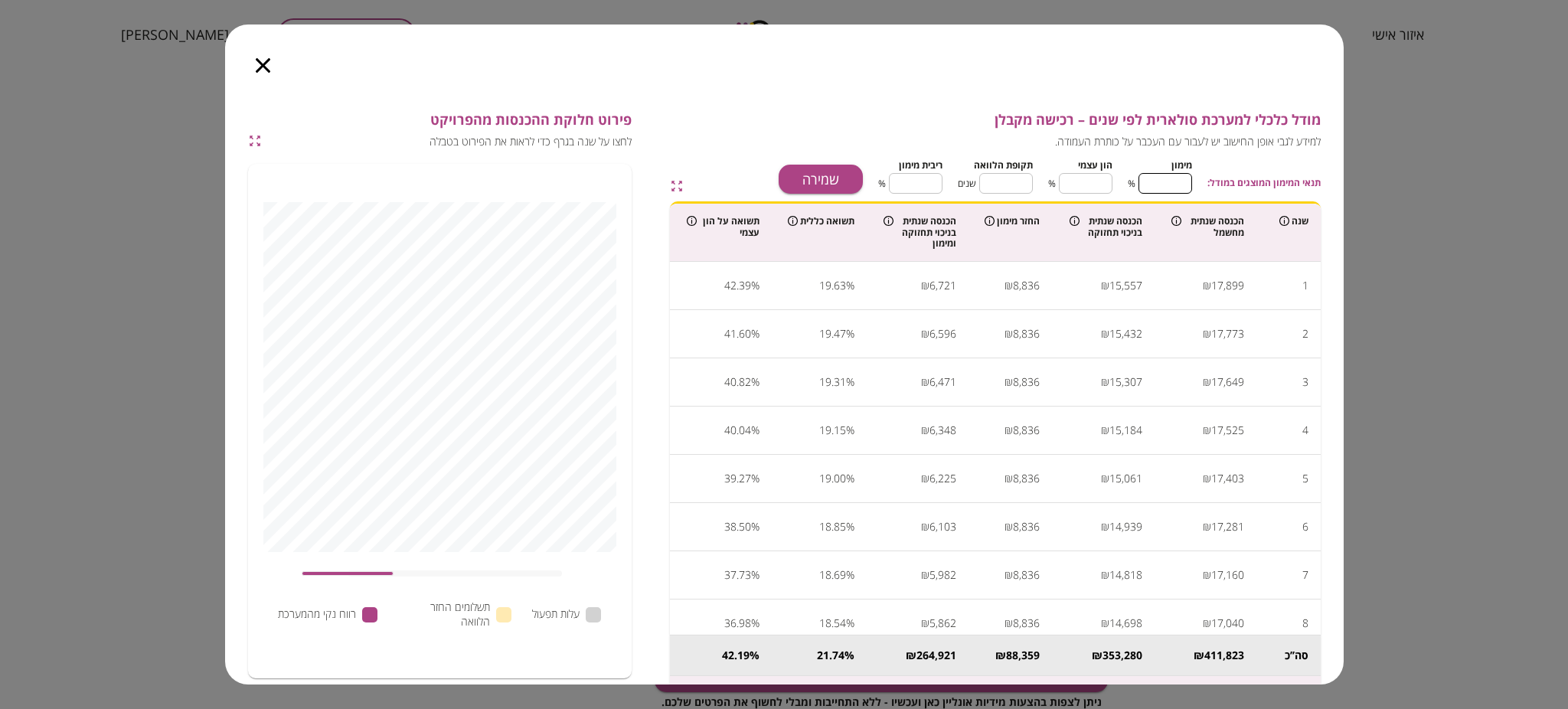 type on "*" 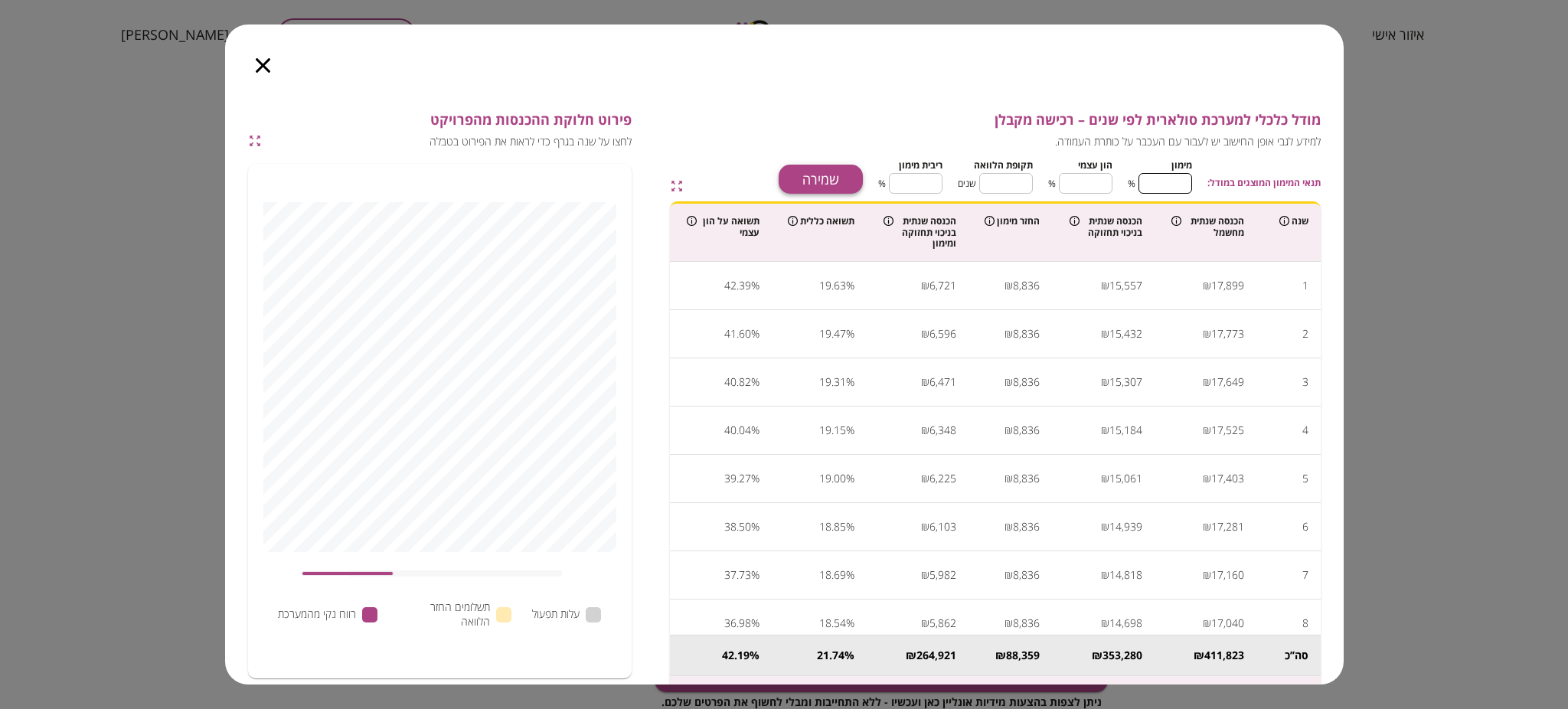 type on "***" 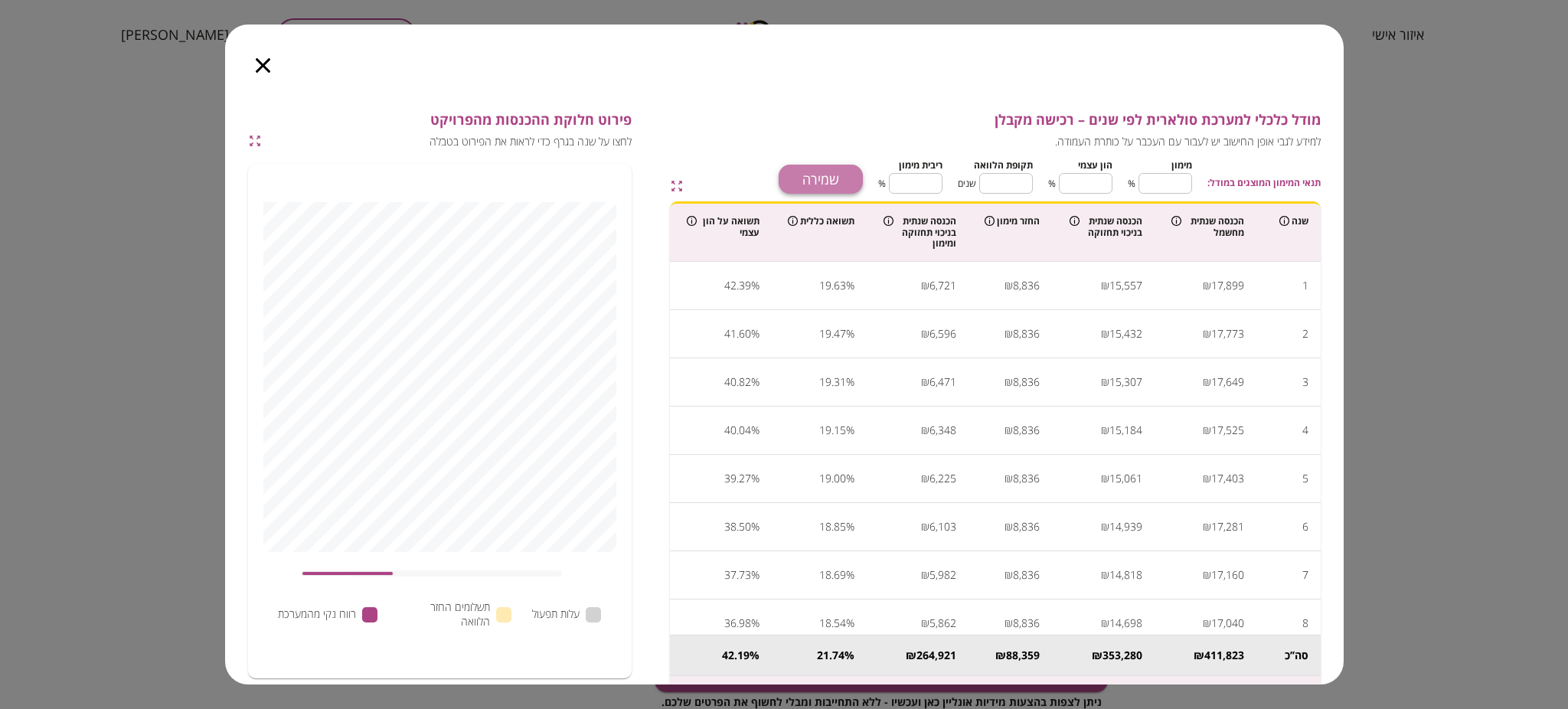 click on "שמירה" at bounding box center [821, 179] 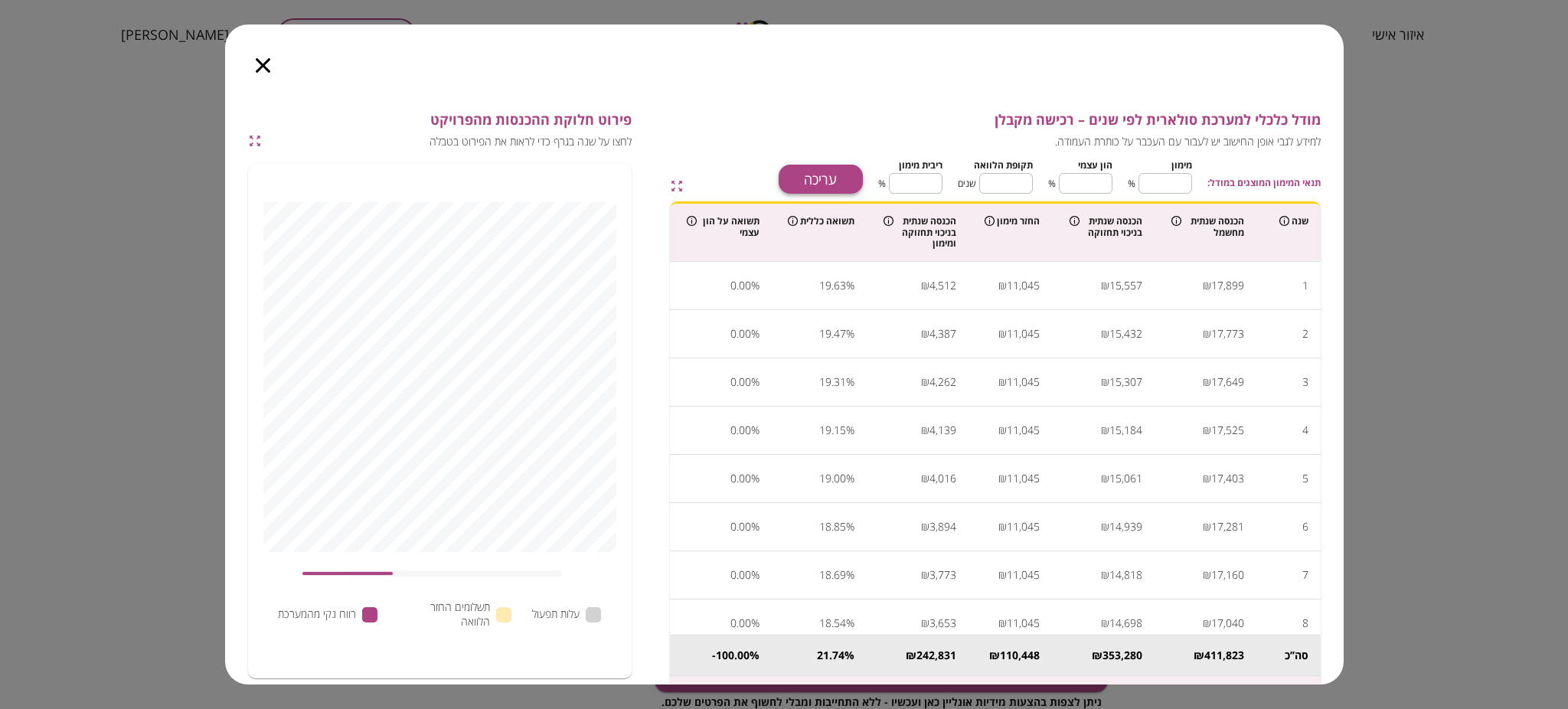 click on "עריכה" at bounding box center (821, 179) 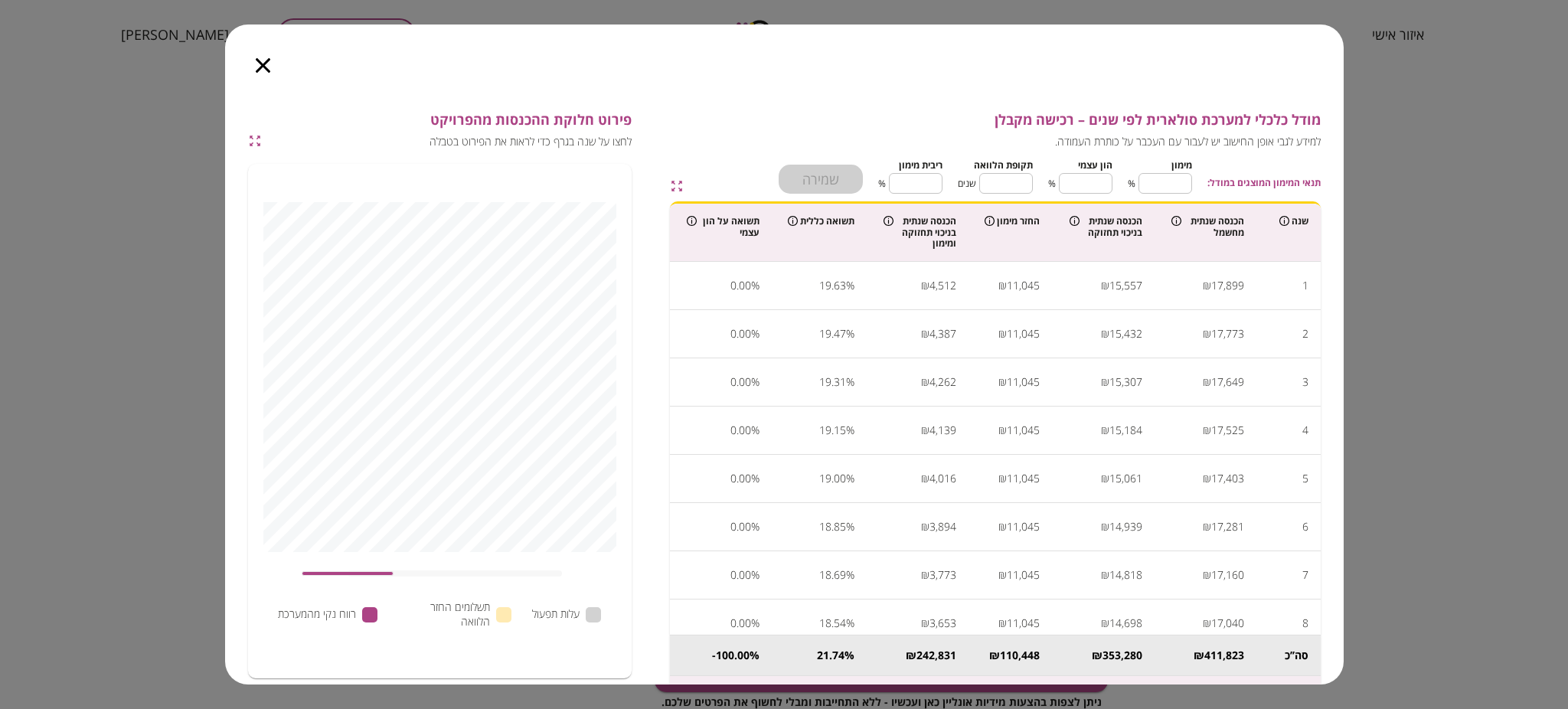 click on "**" at bounding box center [1006, 183] 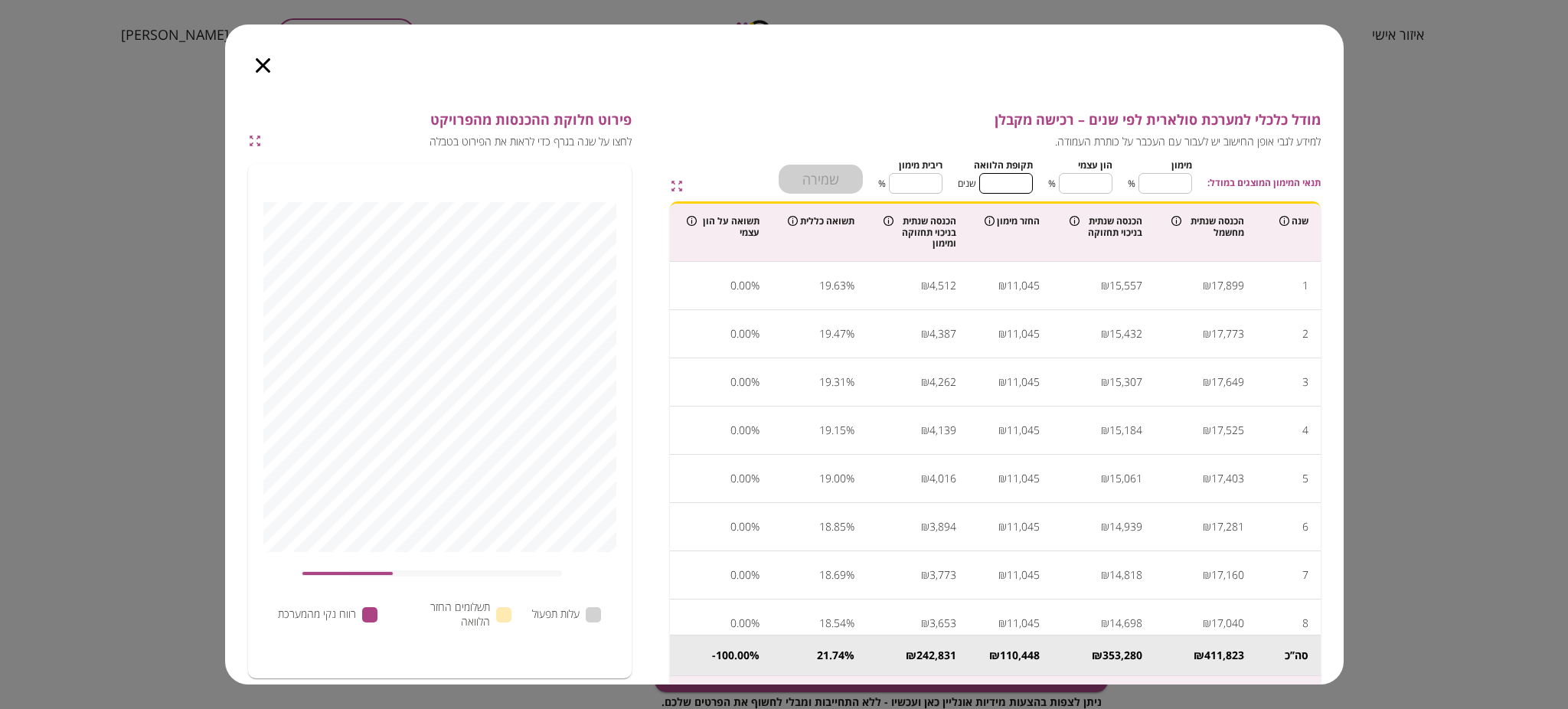 drag, startPoint x: 1011, startPoint y: 181, endPoint x: 1035, endPoint y: 179, distance: 24.083189 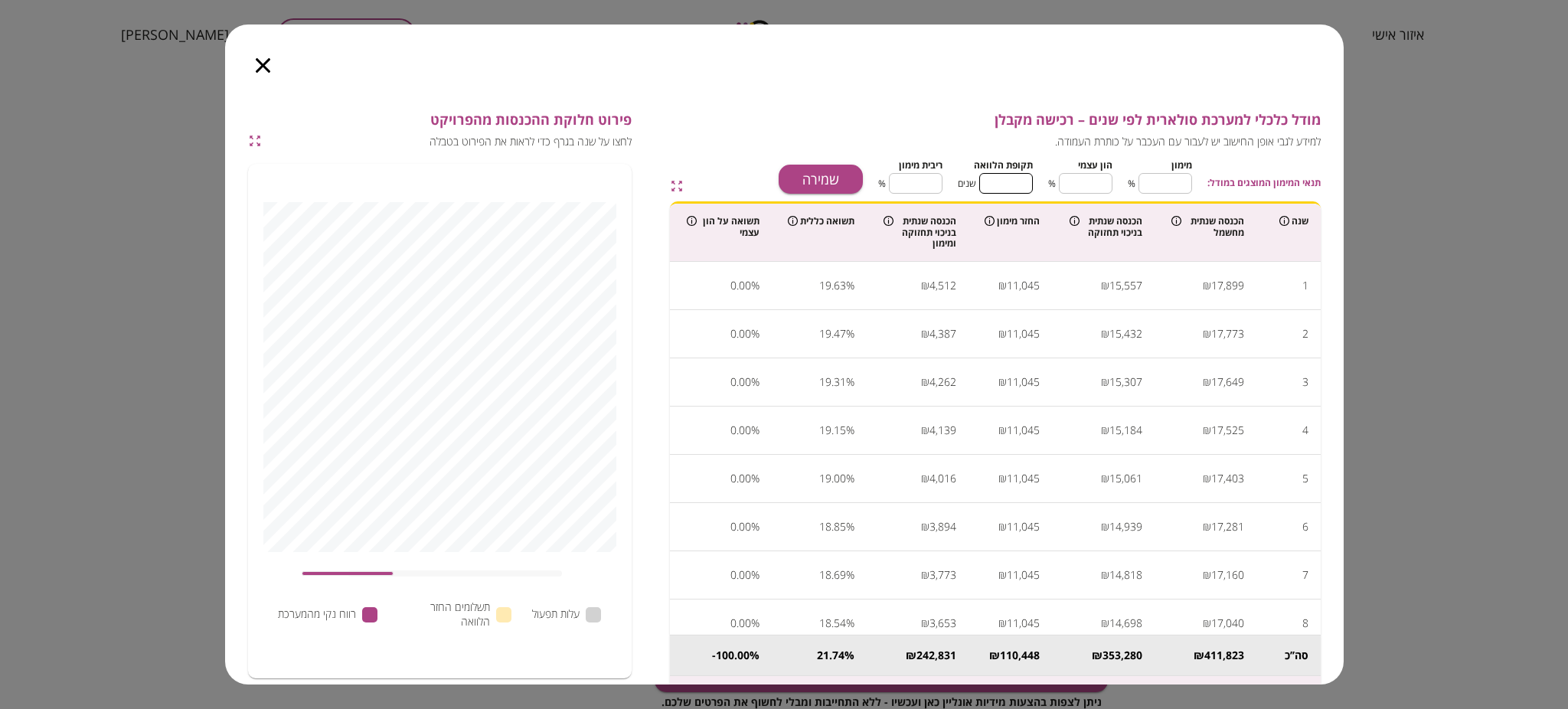 type on "*" 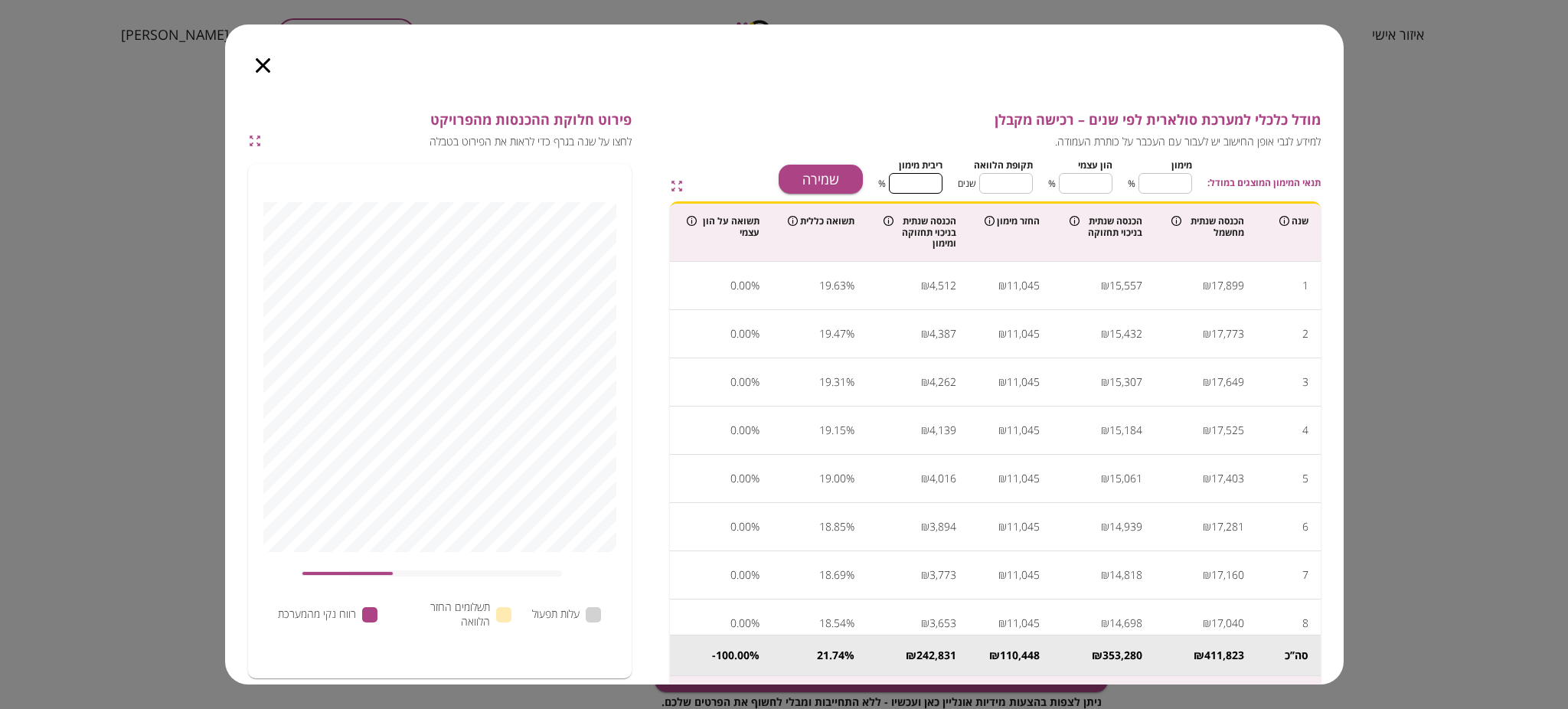 click on "****" at bounding box center (916, 183) 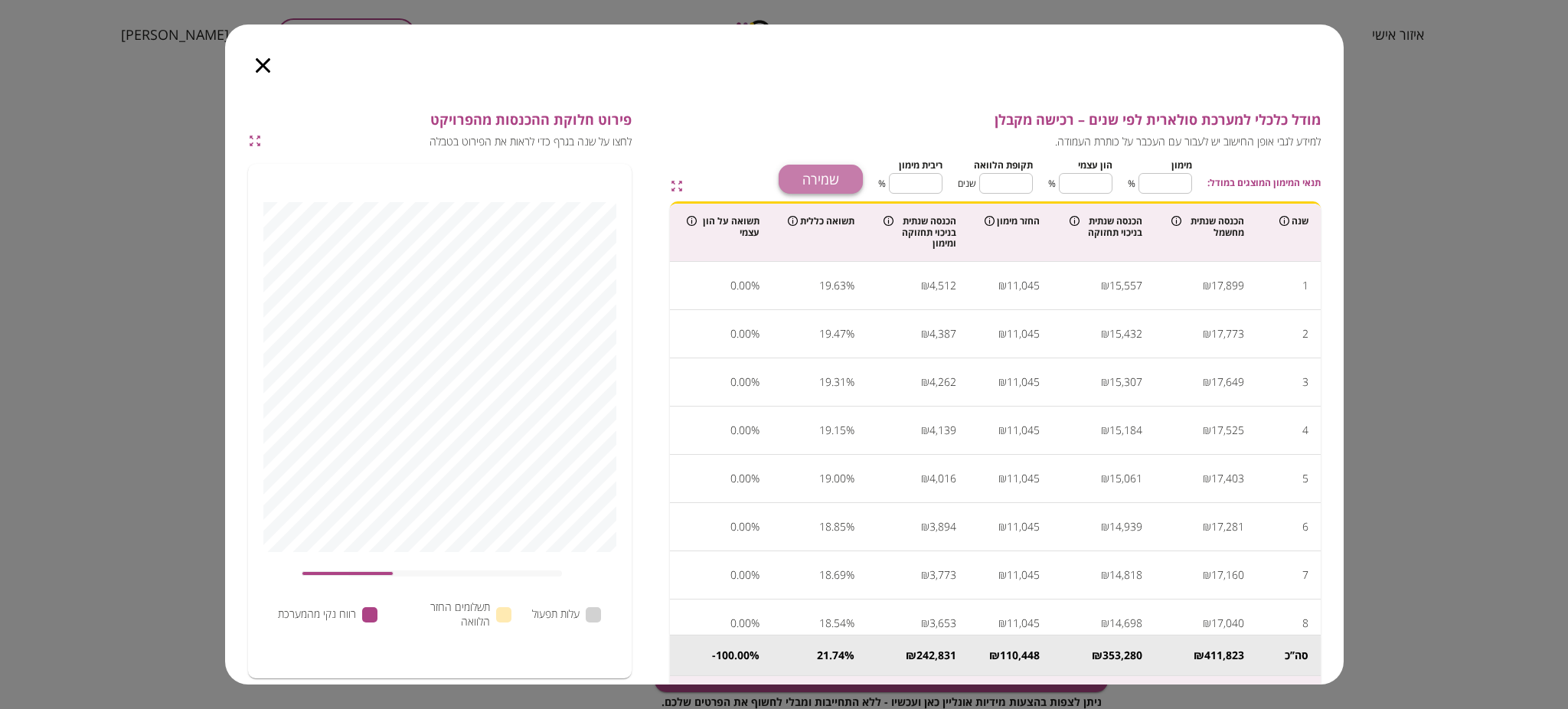click on "שמירה" at bounding box center [821, 179] 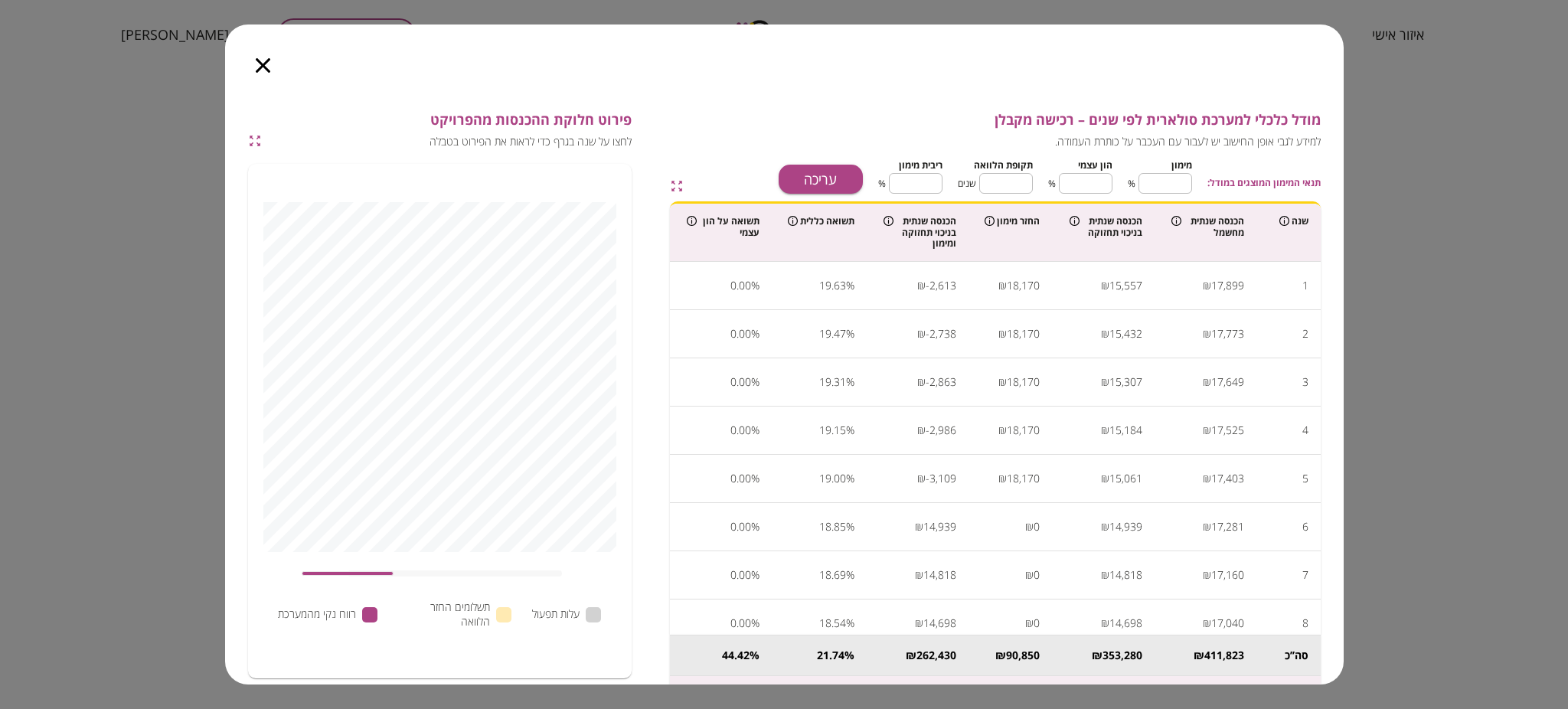 type on "****" 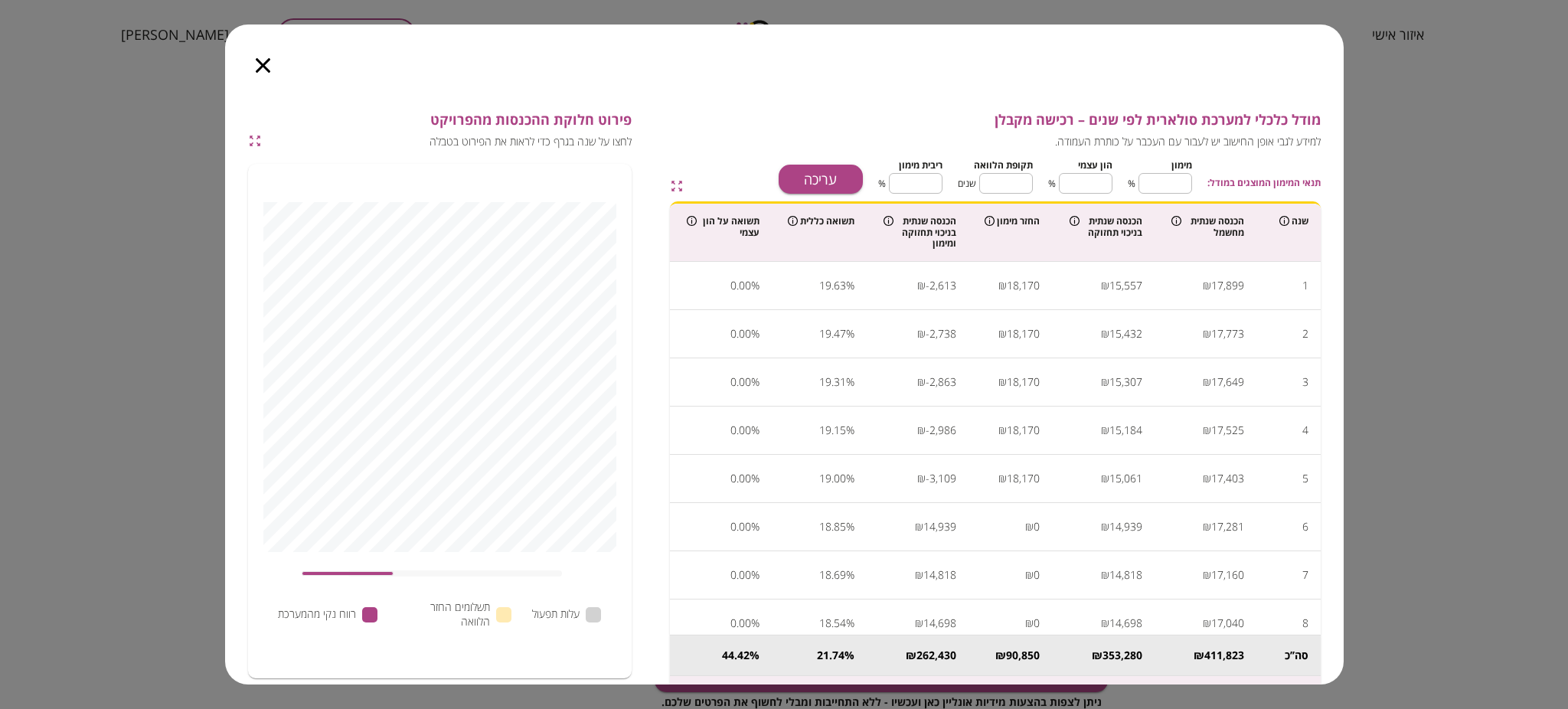 click on "מודל כלכלי למערכת סולארית לפי שנים – רכישה מקבלן למידע לגבי אופן החישוב יש לעבור עם העכבר על כותרת העמודה. תנאי המימון המוצגים במודל: [PERSON_NAME] *** ​ % הון עצמי * ​ % תקופת הלוואה * ​ שנים ריבית [PERSON_NAME] **** ​ % עריכה שנה   הכנסה שנתית מחשמל   הכנסה שנתית בניכוי תחזוקה   החזר [PERSON_NAME]   הכנסה שנתית בניכוי תחזוקה ומימון   תשואה כללית   תשואה על הון עצמי   1 17,899 ₪ 15,557 ₪ 18,170 ₪ -2,613 ₪ % 19.63 % 0.00 2 17,773 ₪ 15,432 ₪ 18,170 ₪ -2,738 ₪ % 19.47 % 0.00 3 17,649 ₪ 15,307 ₪ 18,170 ₪ -2,863 ₪ % 19.31 % 0.00 4 17,525 ₪ 15,184 ₪ 18,170 ₪ -2,986 ₪ % 19.15 % 0.00 5 17,403 ₪ 15,061 ₪ 18,170 ₪ -3,109 ₪ % 19.00 % 0.00 6 17,281 ₪ 14,939 ₪ 0 ₪ 14,939 ₪ % 18.85 % 0.00 7 17,160 ₪ 14,818 ₪ 0 ₪ 14,818 ₪ % 18.69" at bounding box center [784, 354] 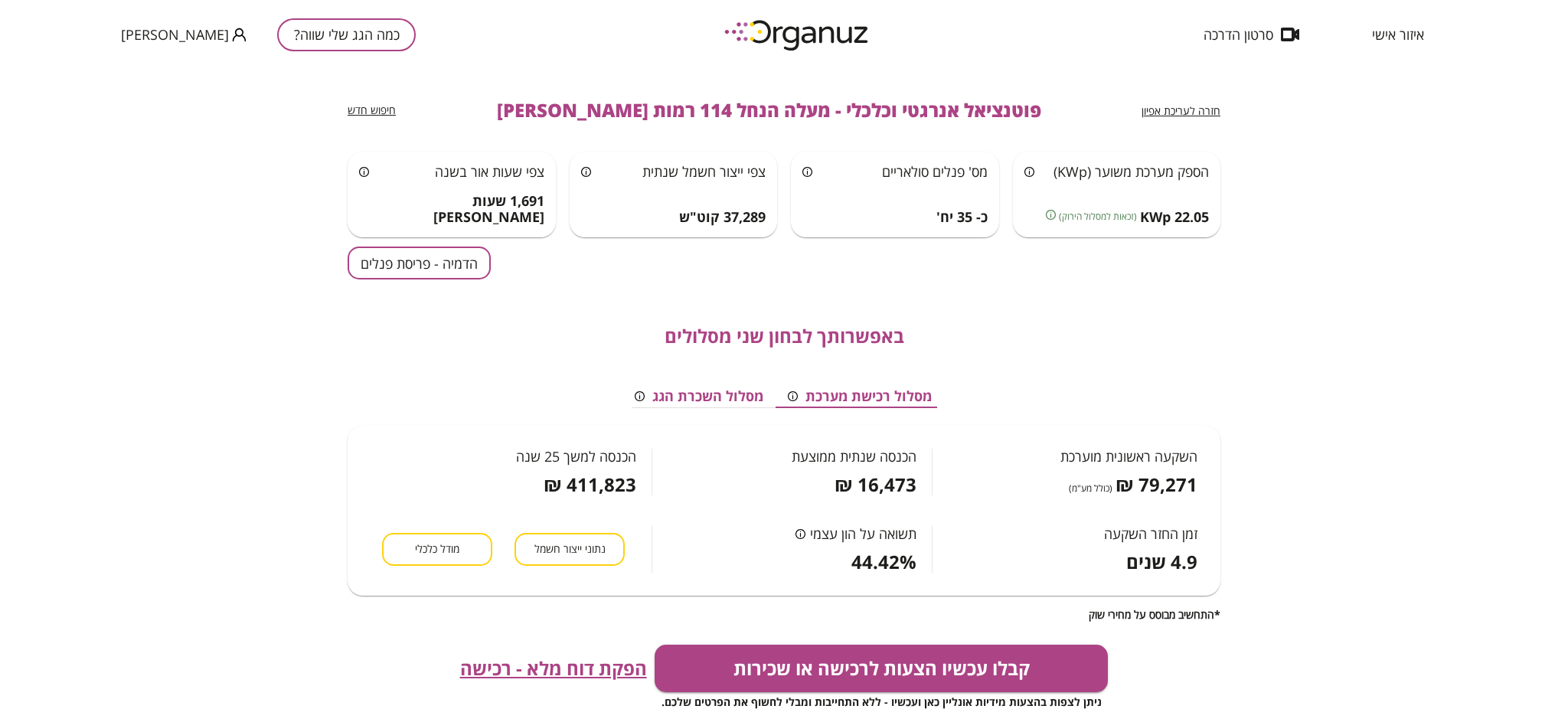 click on "מודל כלכלי" at bounding box center [437, 549] 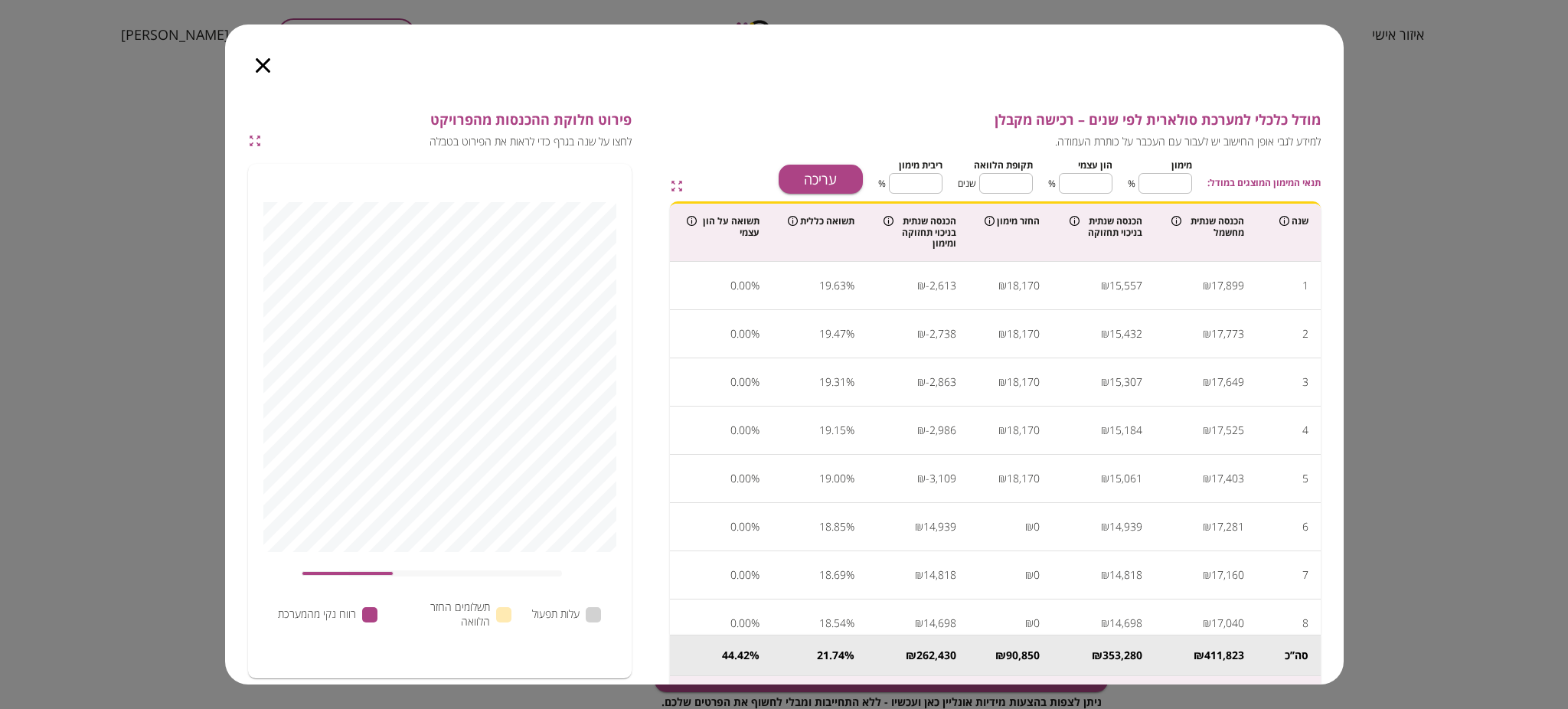 click 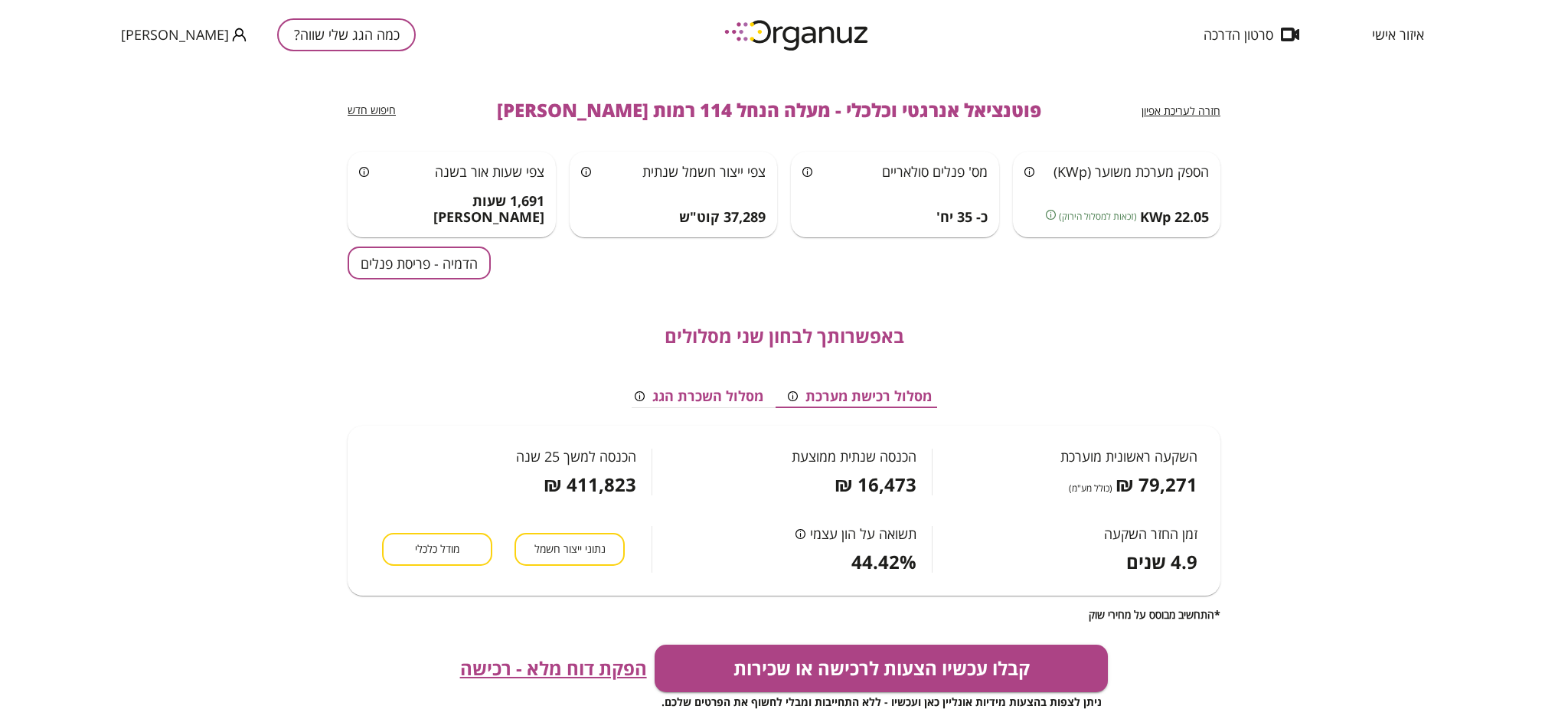 click on "הדמיה - פריסת פנלים" at bounding box center (419, 263) 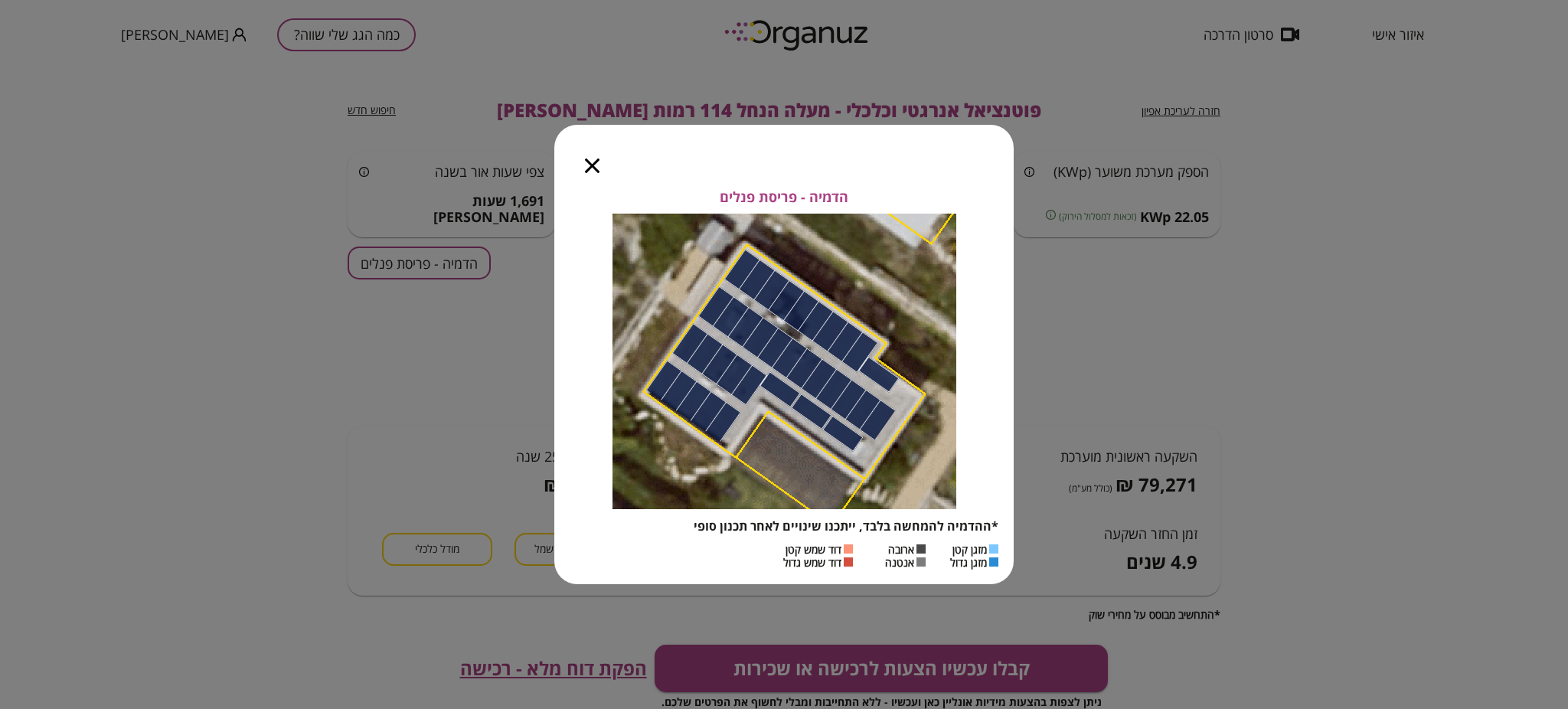 drag, startPoint x: 595, startPoint y: 161, endPoint x: 651, endPoint y: 263, distance: 116.36151 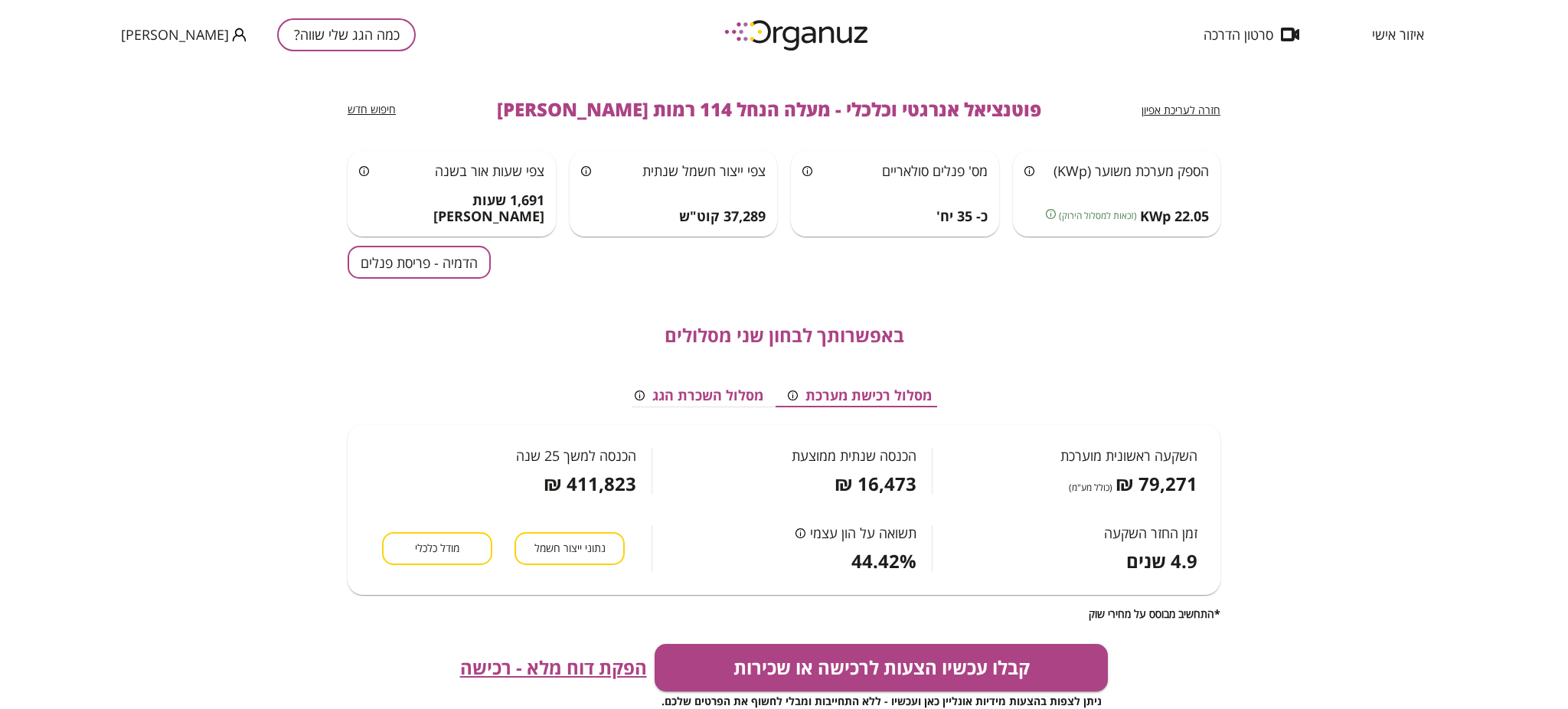 scroll, scrollTop: 0, scrollLeft: 0, axis: both 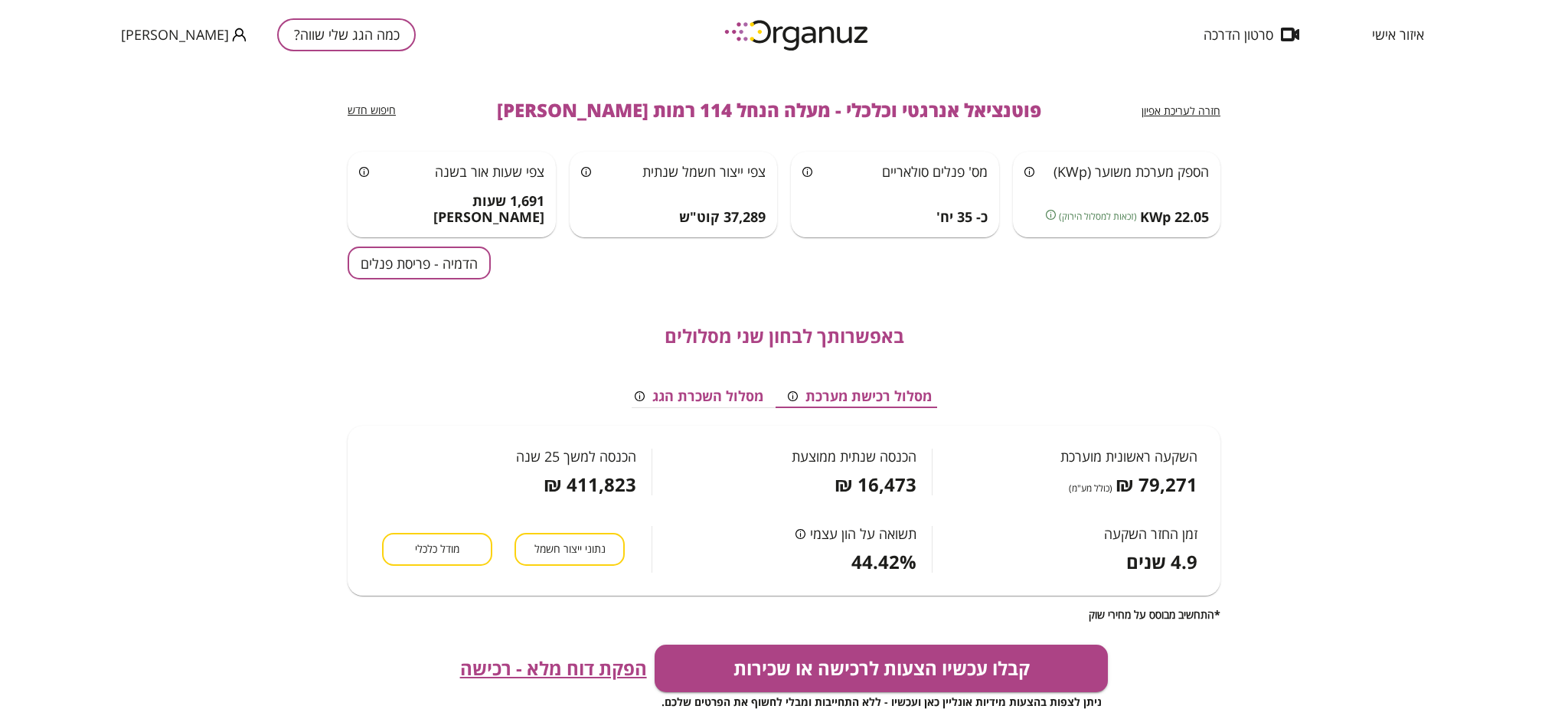 click on "מסלול השכרת הגג" at bounding box center [699, 397] 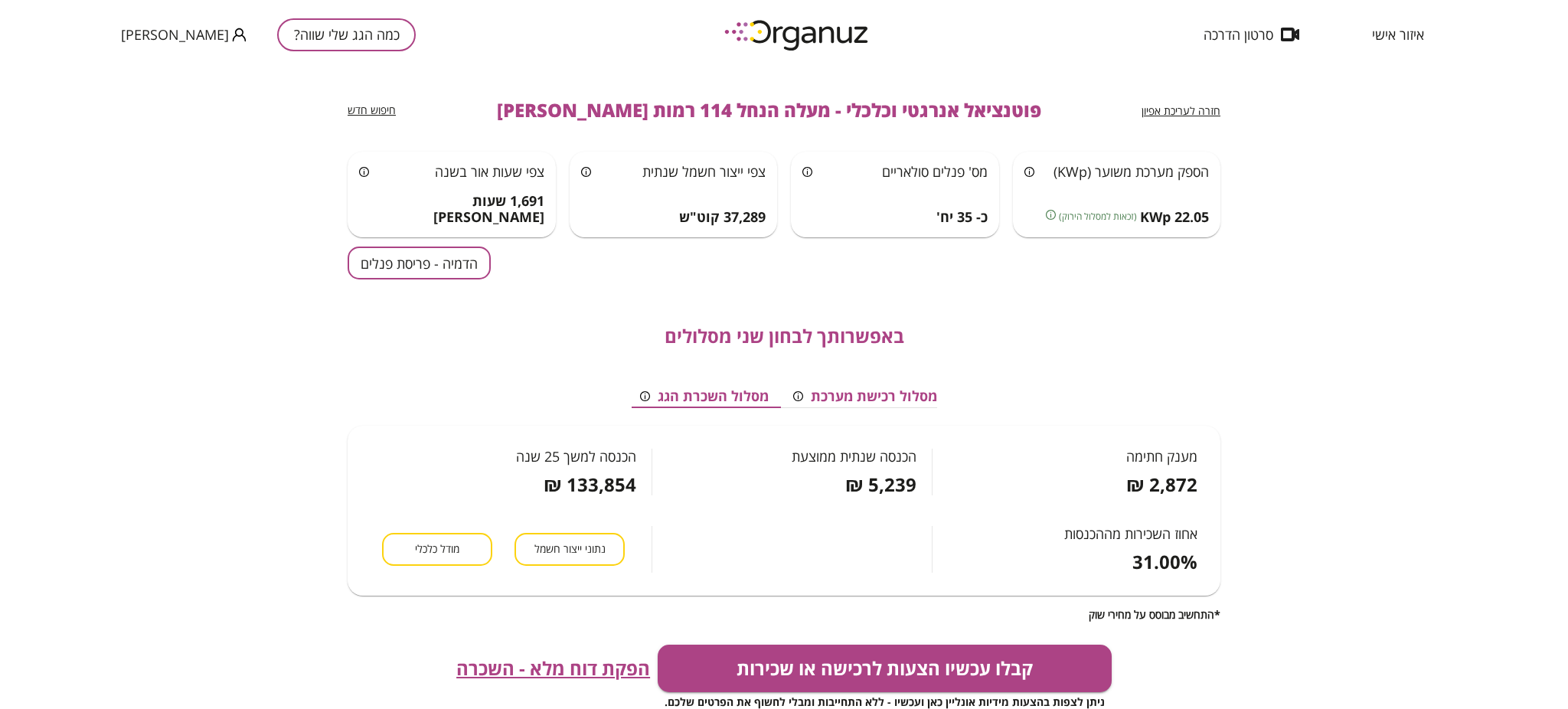 scroll, scrollTop: 0, scrollLeft: -6, axis: horizontal 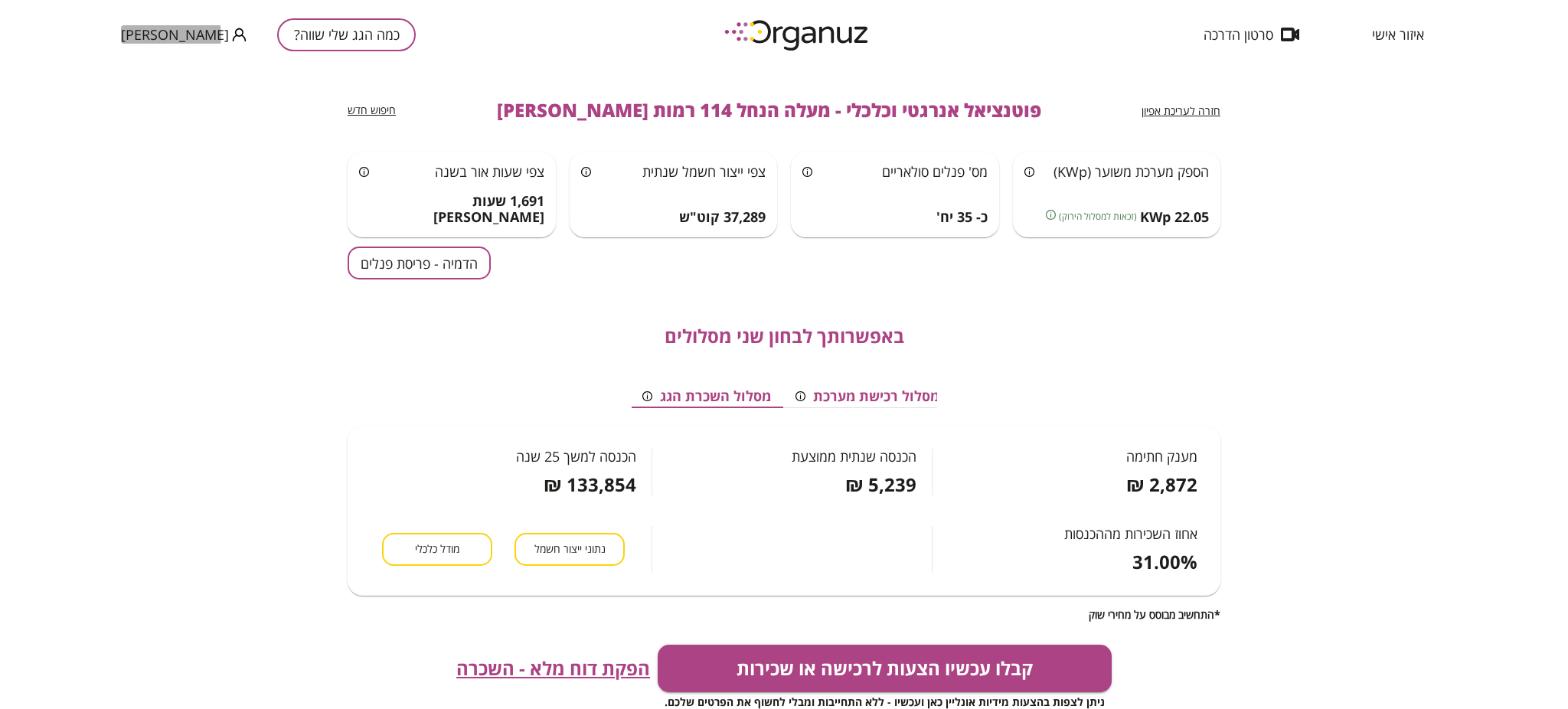 click on "[PERSON_NAME]" at bounding box center [175, 34] 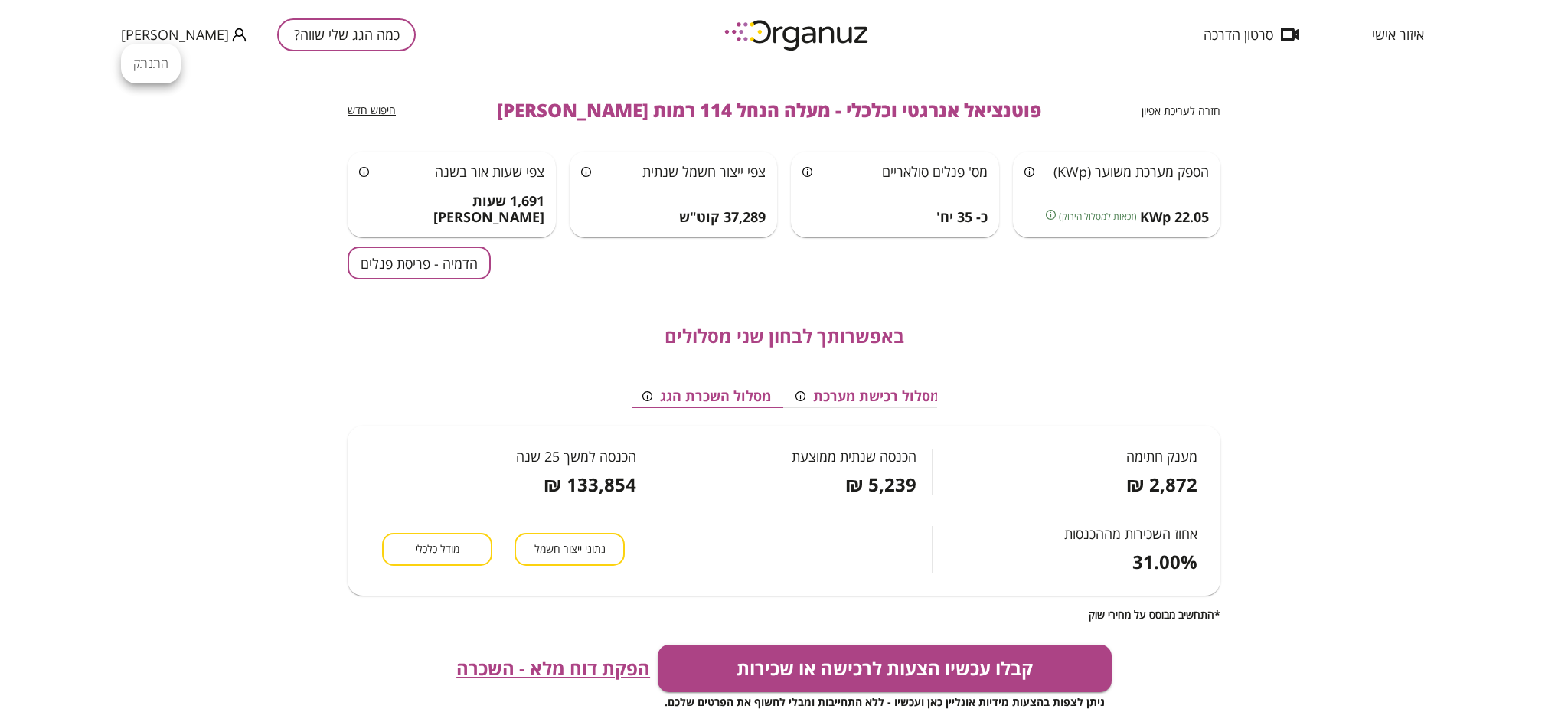 click at bounding box center [784, 354] 